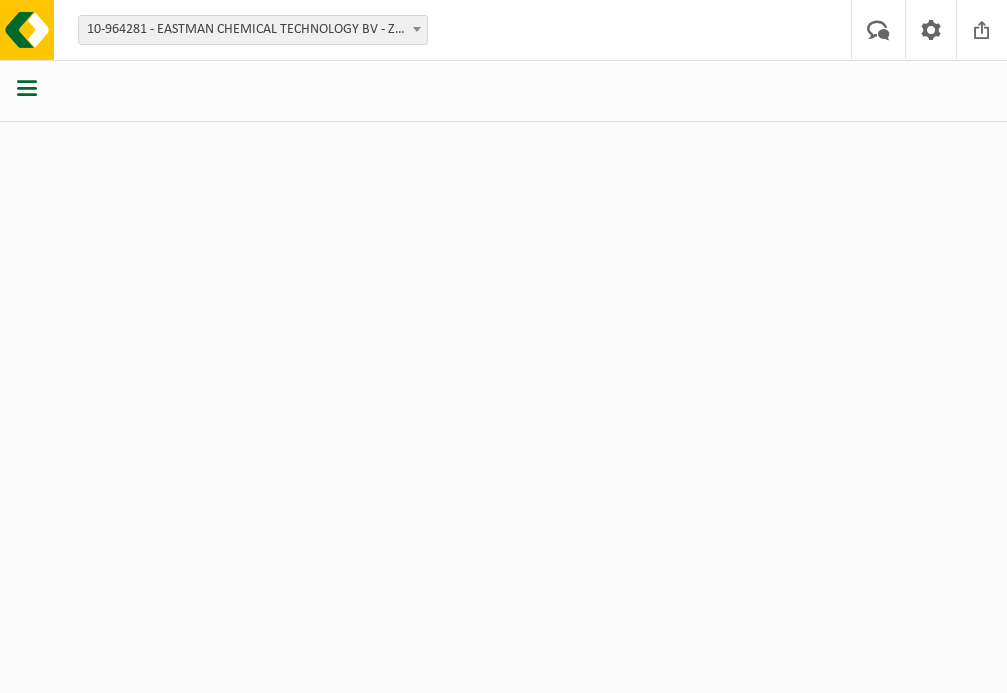 scroll, scrollTop: 0, scrollLeft: 0, axis: both 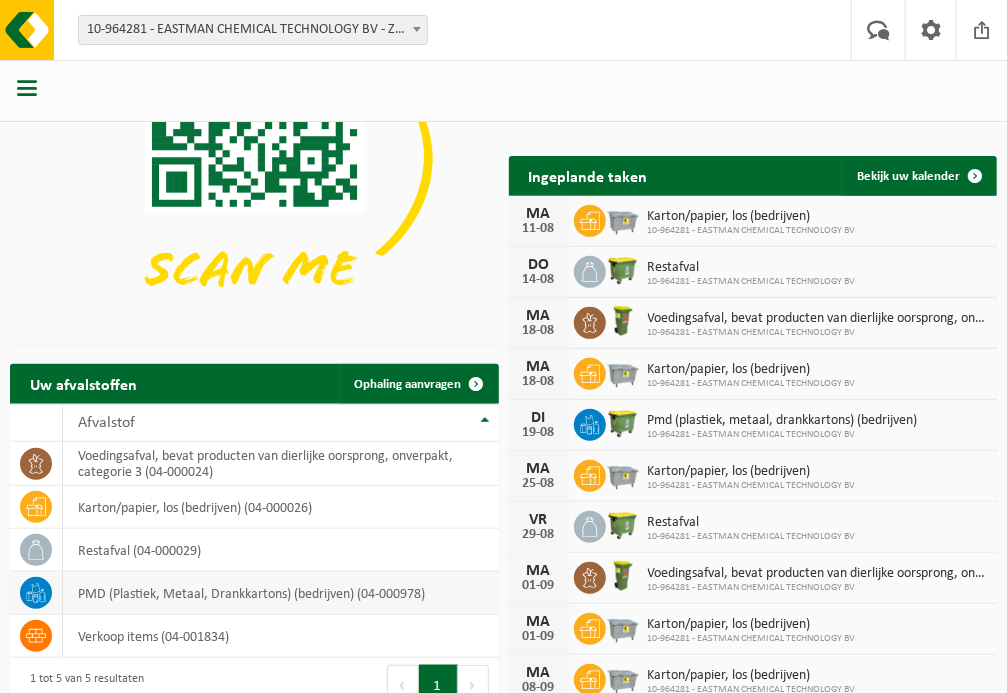 click 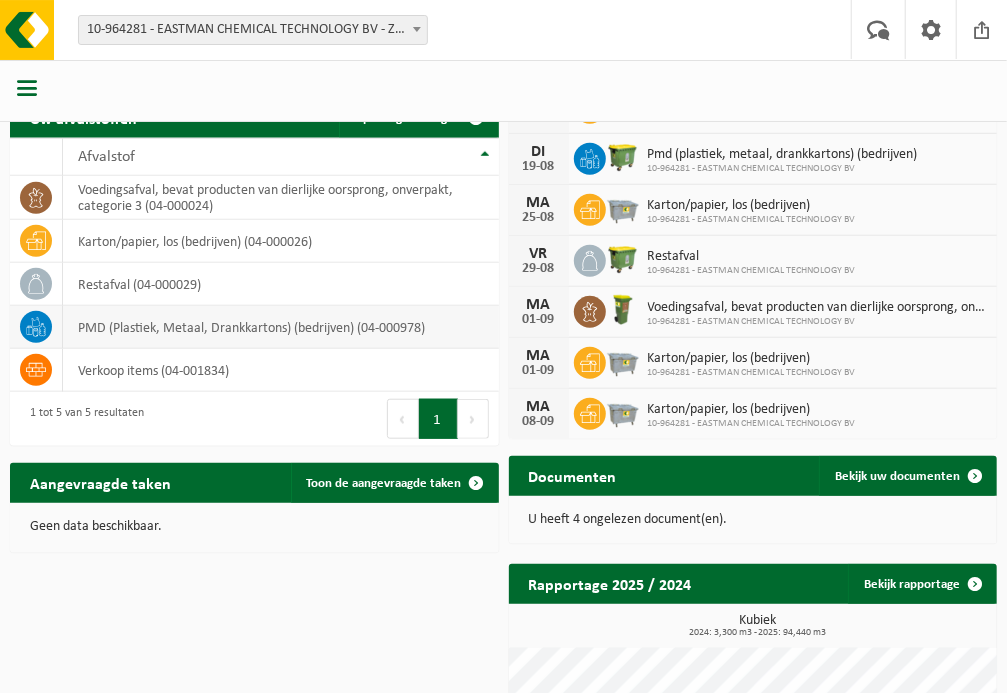scroll, scrollTop: 466, scrollLeft: 0, axis: vertical 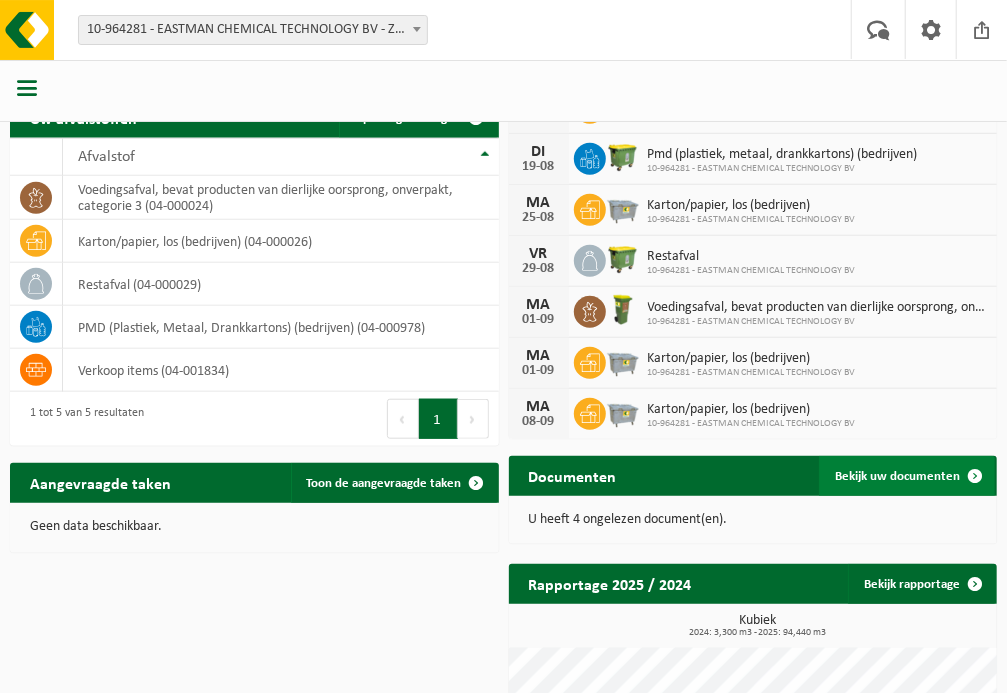click on "Bekijk uw documenten" at bounding box center [897, 476] 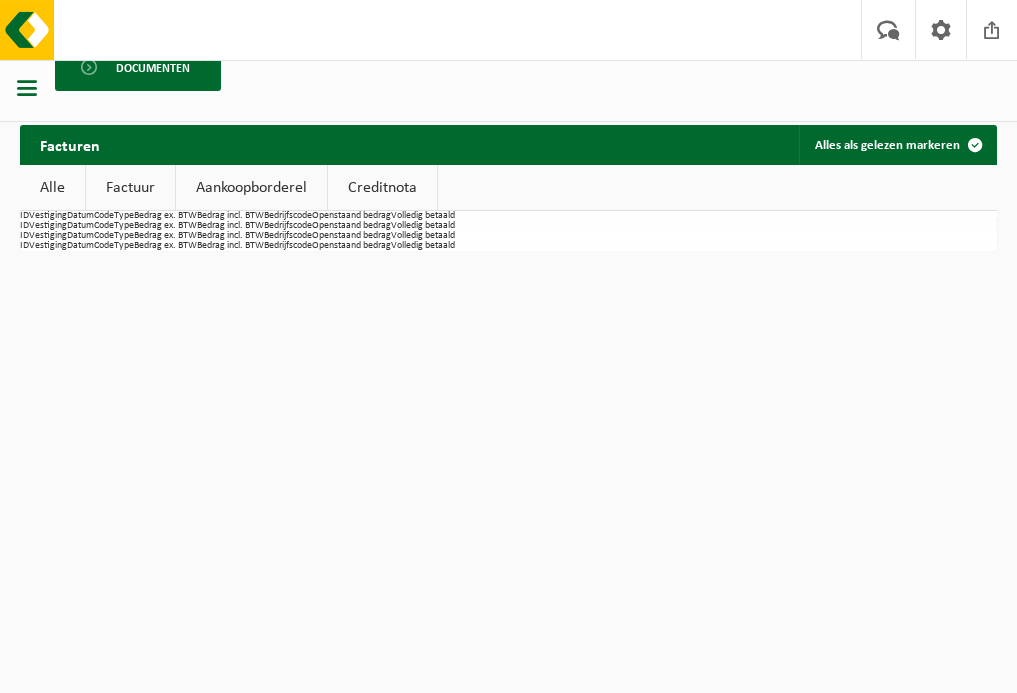 scroll, scrollTop: 0, scrollLeft: 0, axis: both 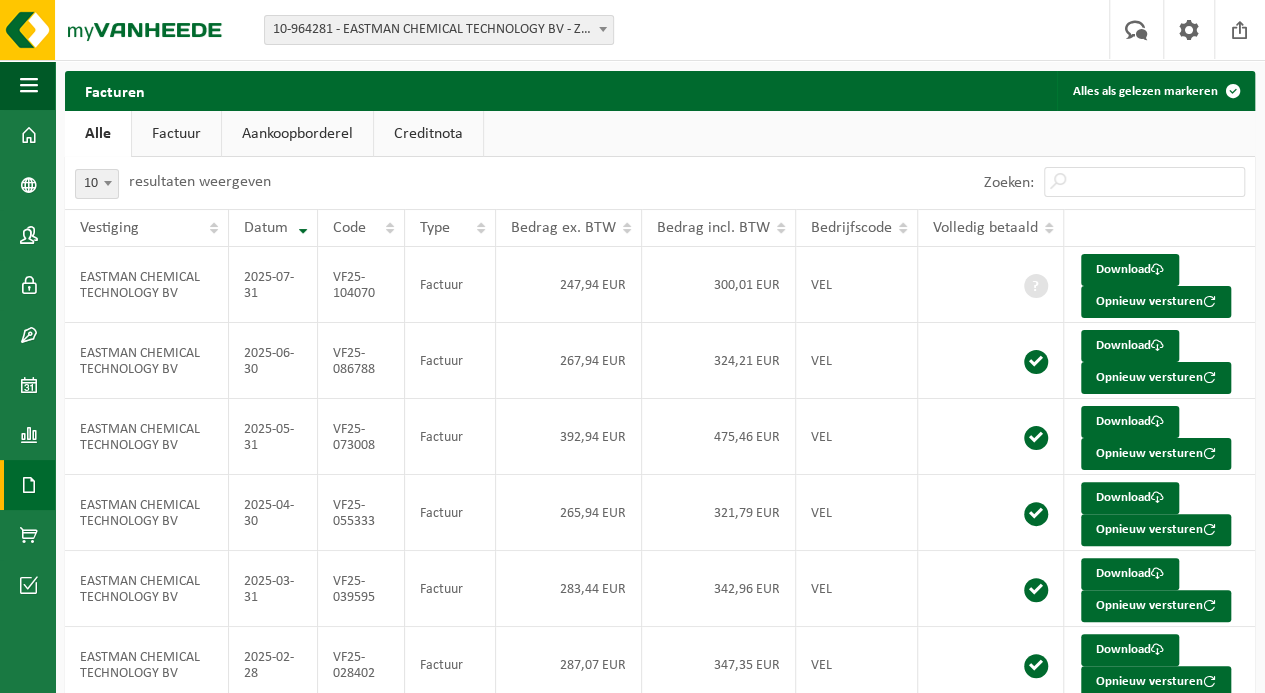 click on "Creditnota" at bounding box center [428, 134] 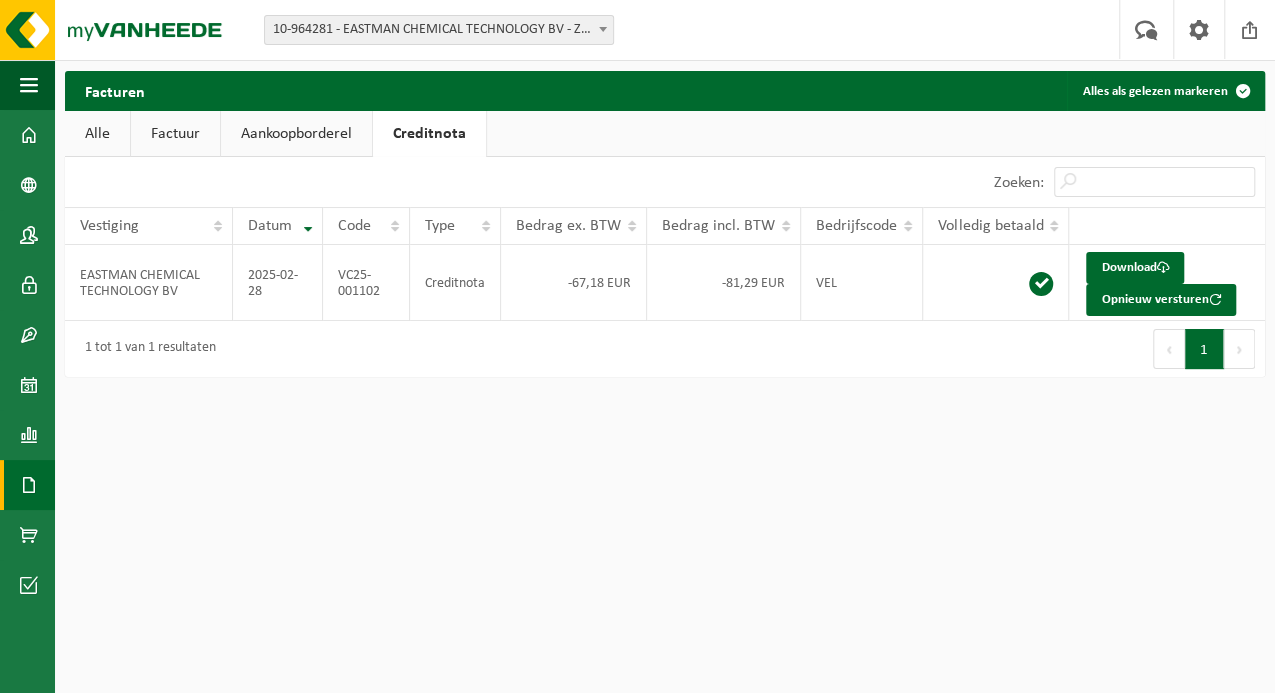 click on "Aankoopborderel" at bounding box center (296, 134) 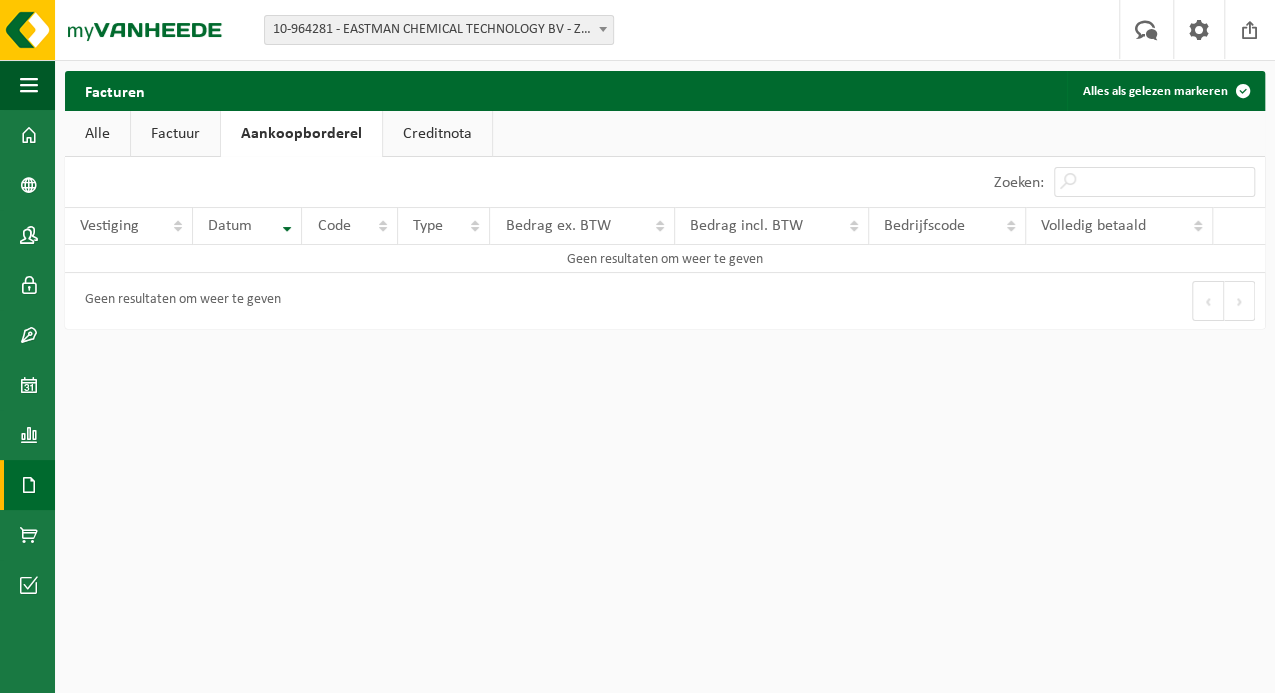 click on "Factuur" at bounding box center (175, 134) 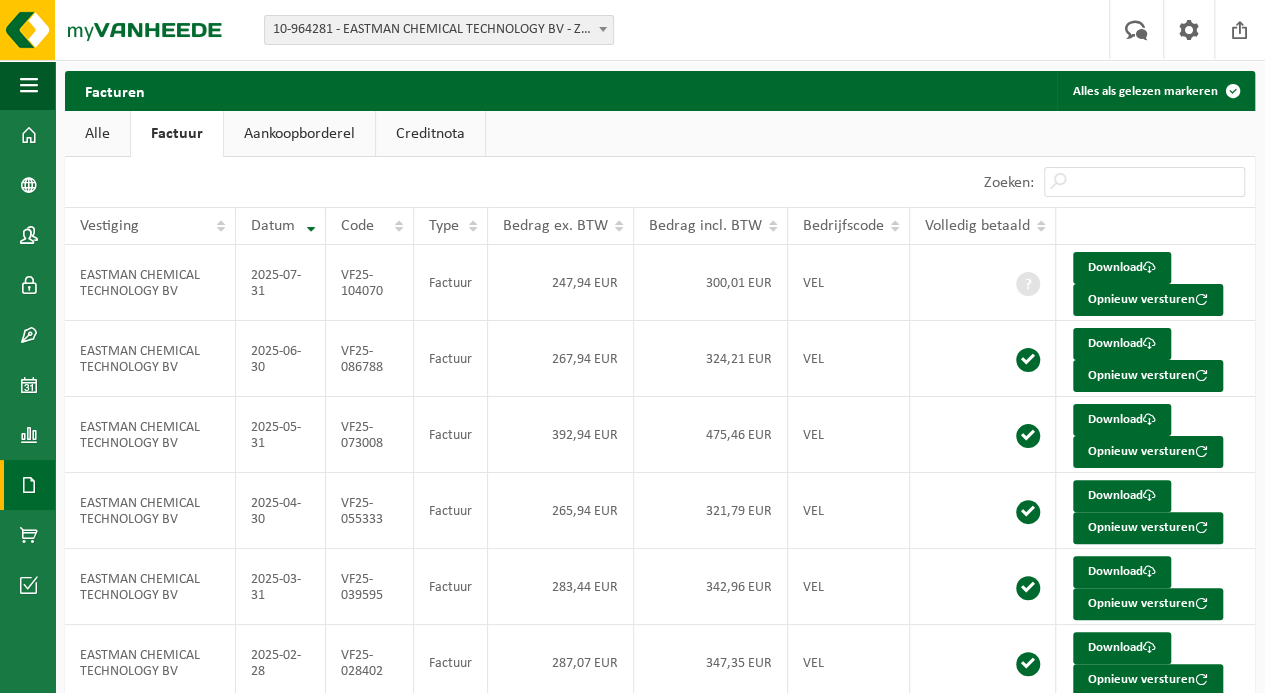 click on "Alle" at bounding box center (97, 134) 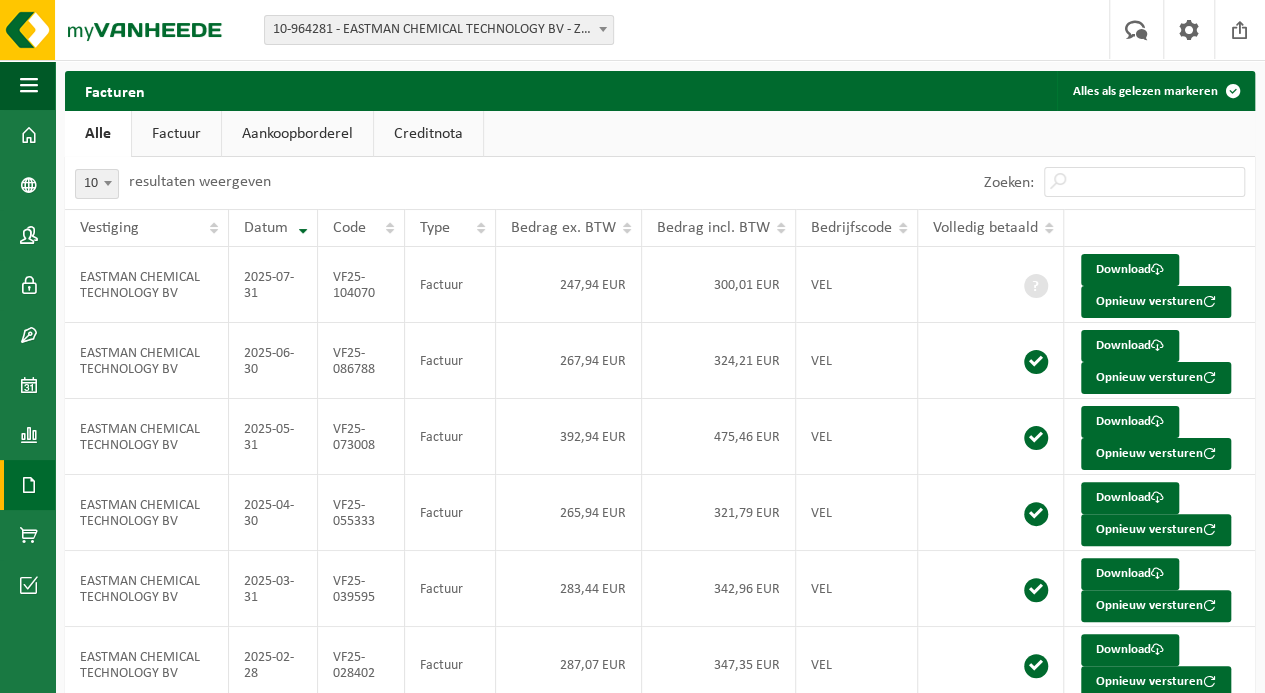 click on "Factuur" at bounding box center [176, 134] 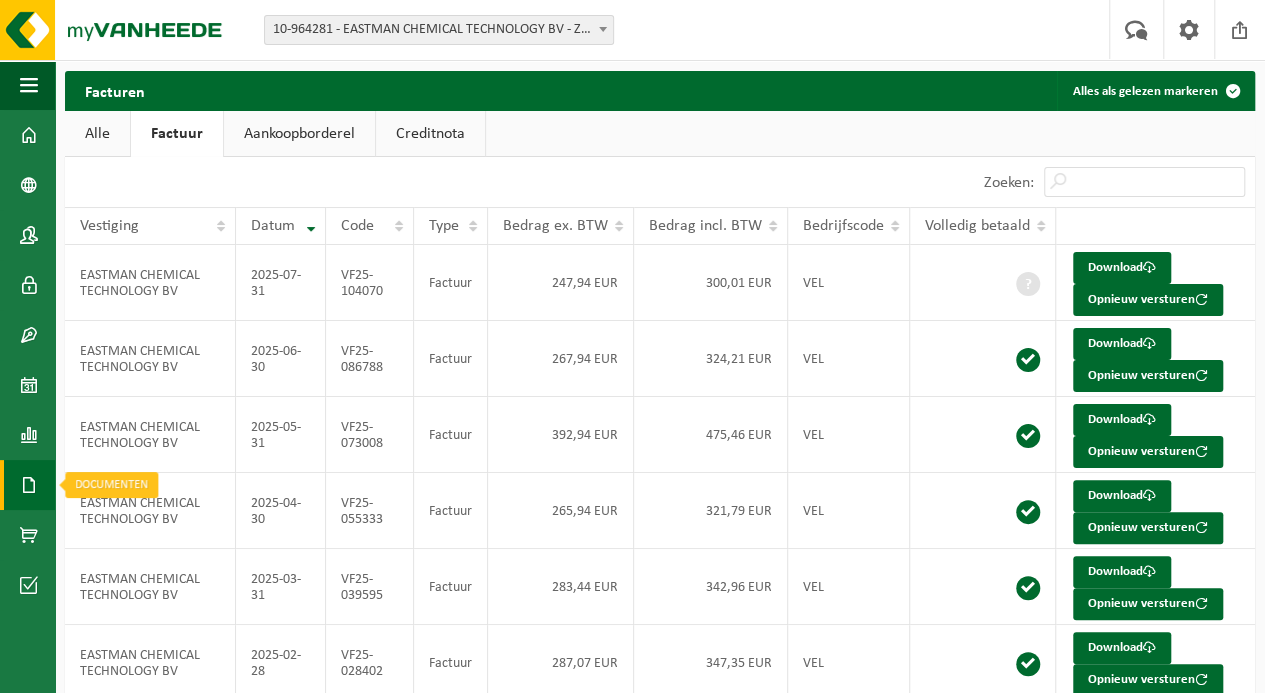 click at bounding box center (29, 485) 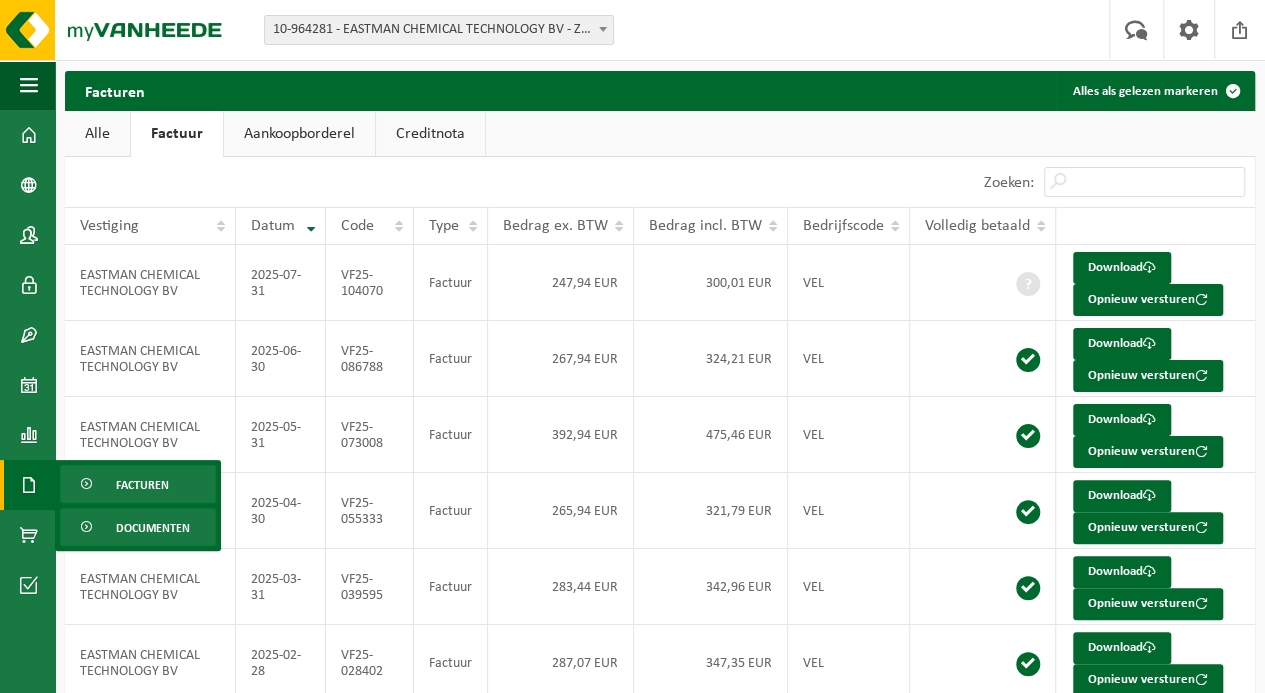 click on "Documenten" at bounding box center [153, 528] 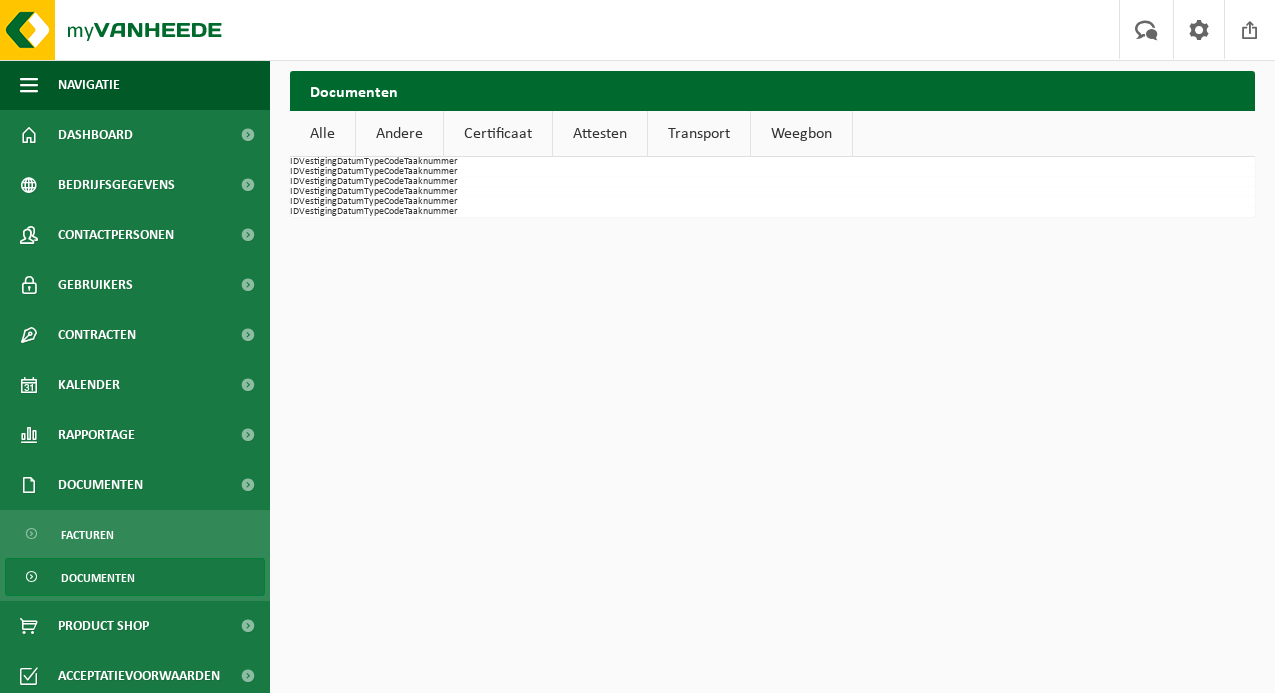 scroll, scrollTop: 0, scrollLeft: 0, axis: both 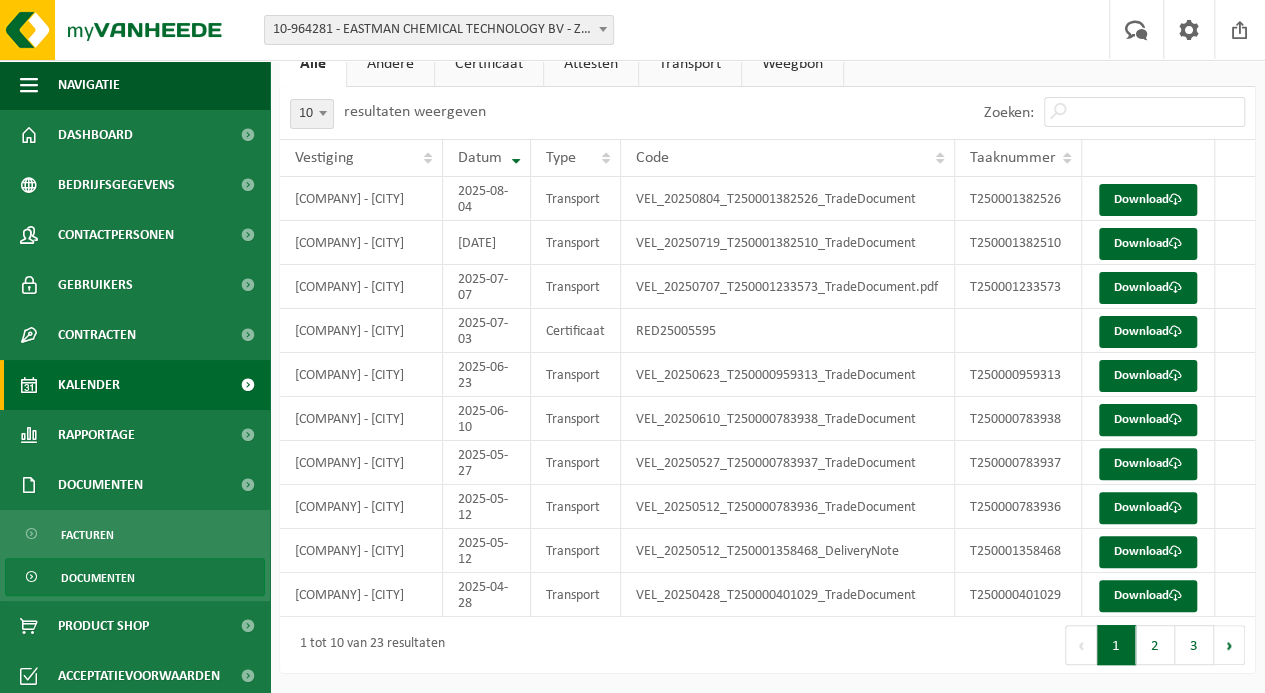 click on "Kalender" at bounding box center [89, 385] 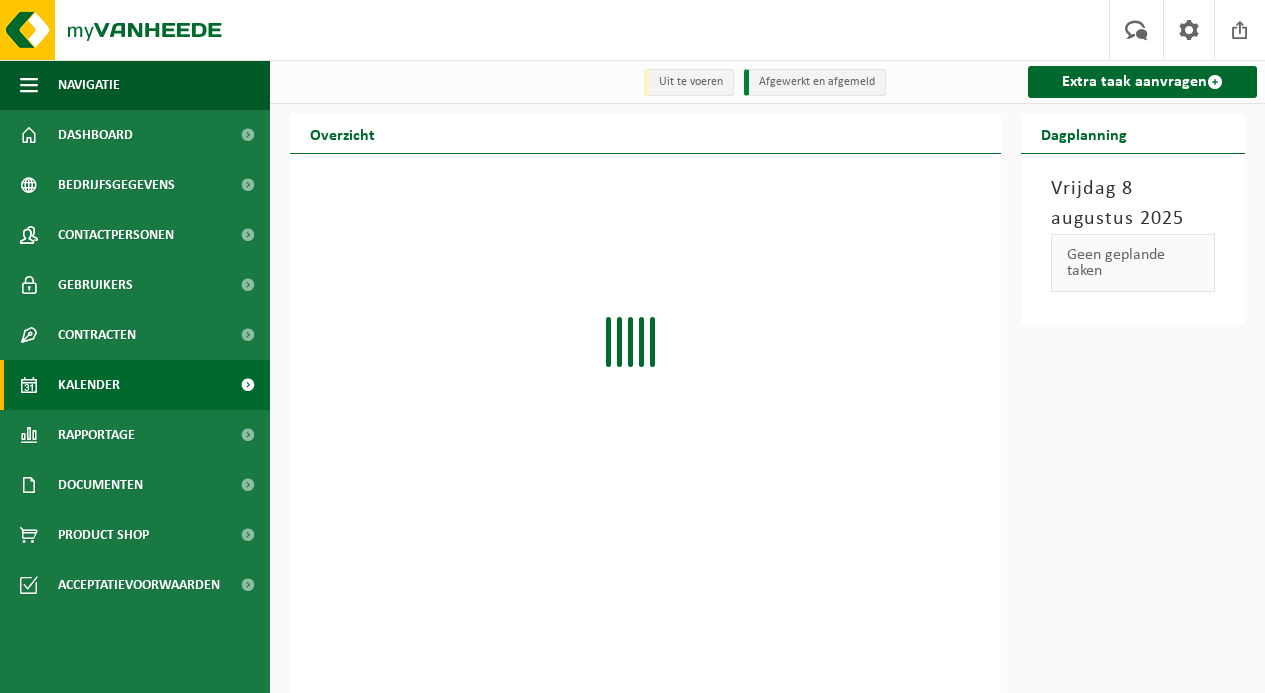 scroll, scrollTop: 0, scrollLeft: 0, axis: both 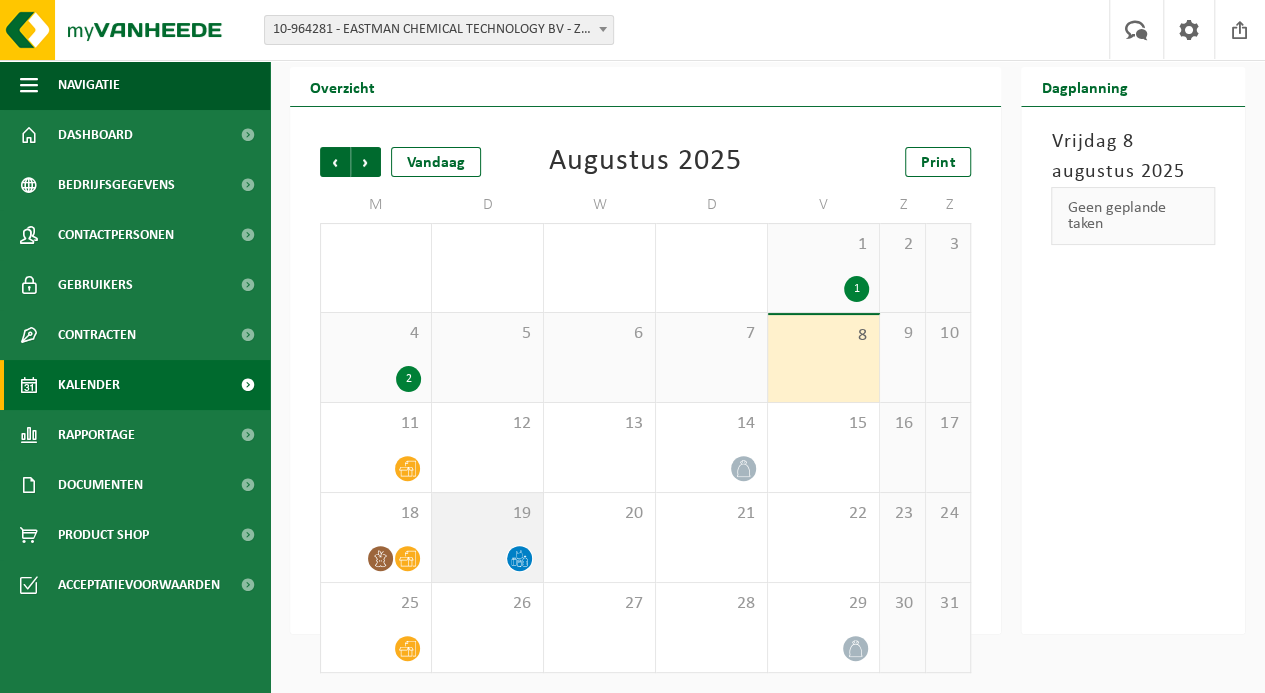 click 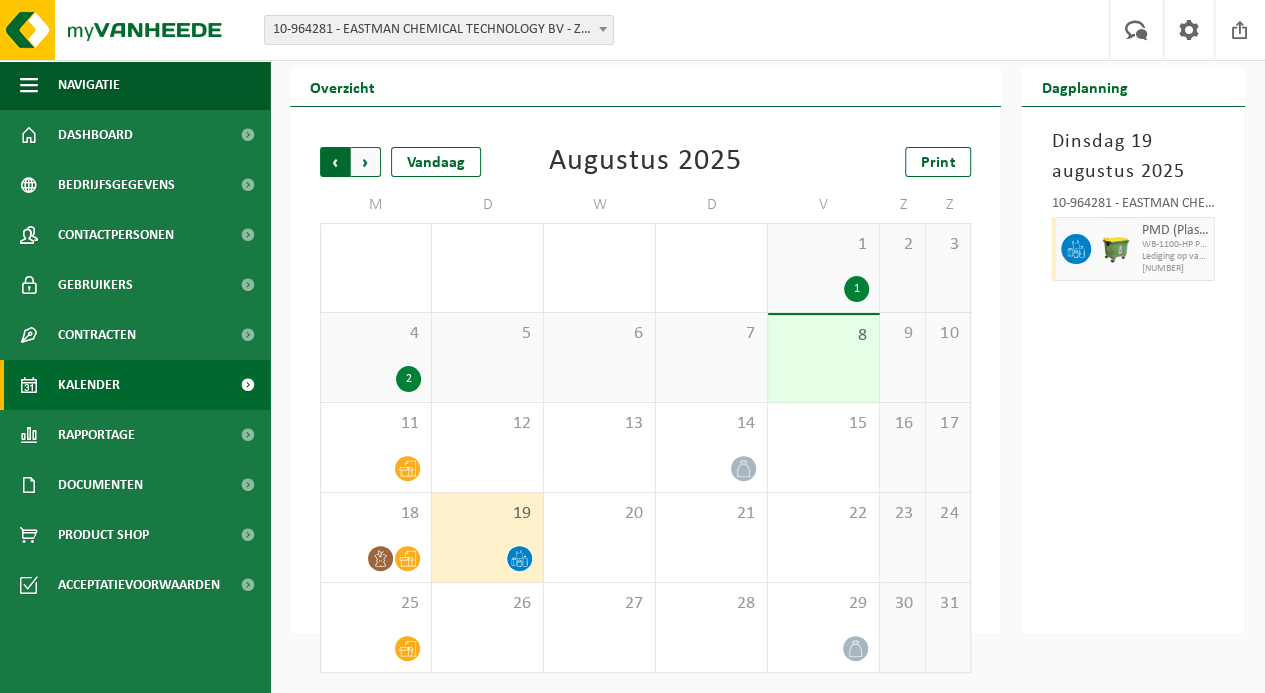 click on "Volgende" at bounding box center [366, 162] 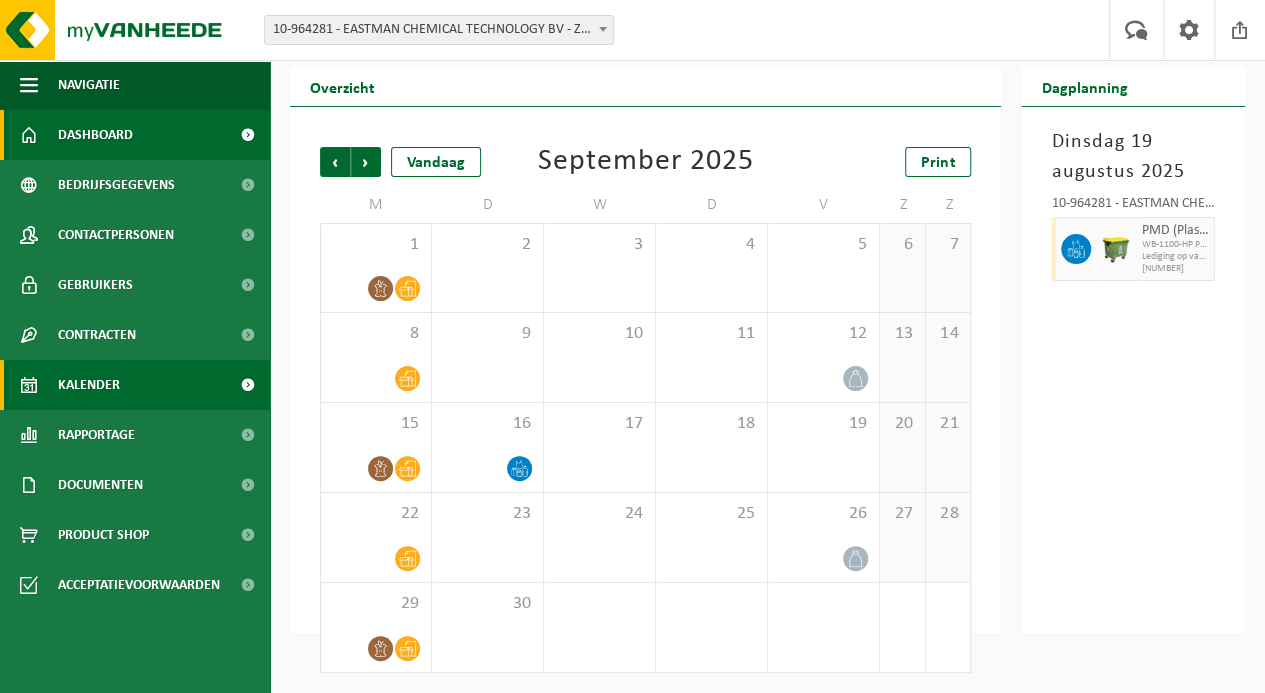 click on "Dashboard" at bounding box center (95, 135) 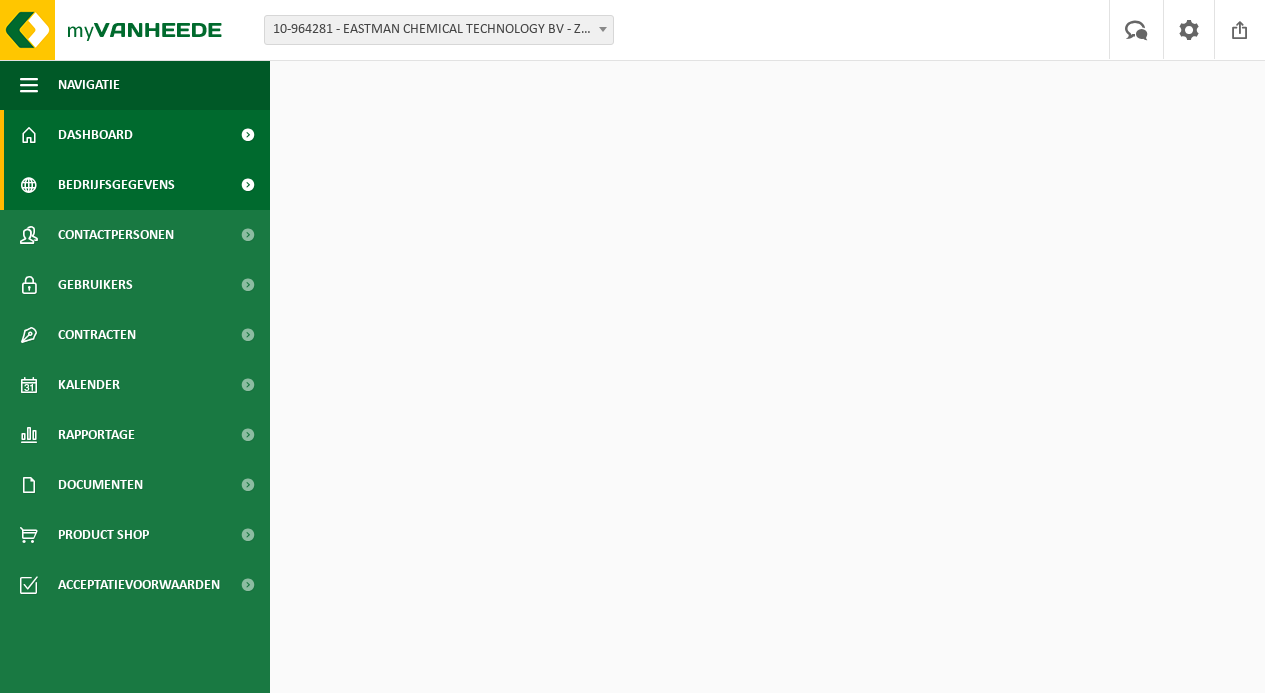 scroll, scrollTop: 0, scrollLeft: 0, axis: both 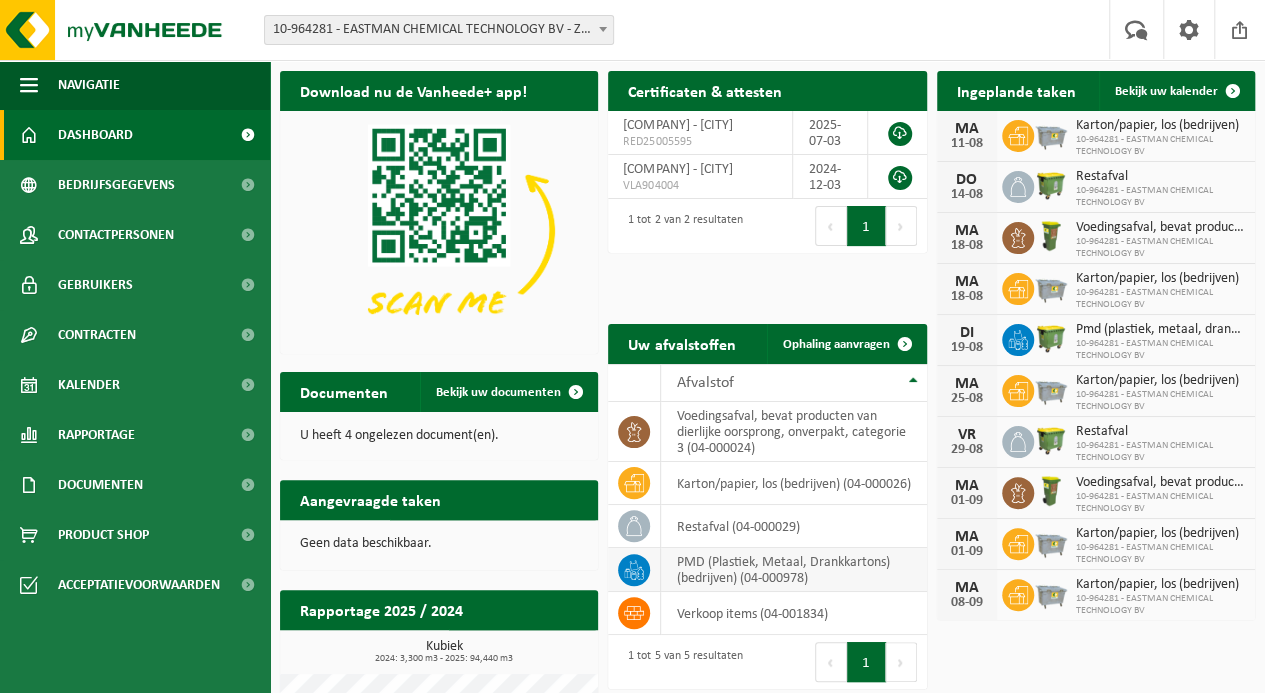 click on "PMD (Plastiek, Metaal, Drankkartons) (bedrijven) (04-000978)" at bounding box center [793, 570] 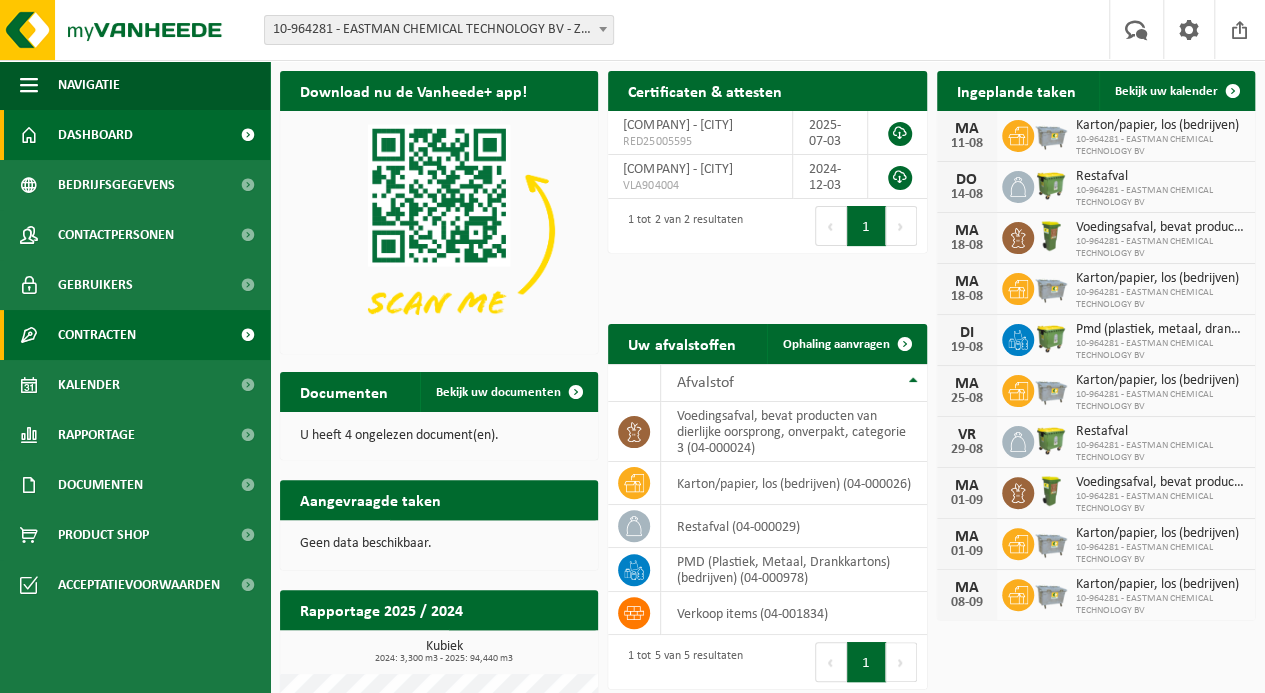 click on "Contracten" at bounding box center [97, 335] 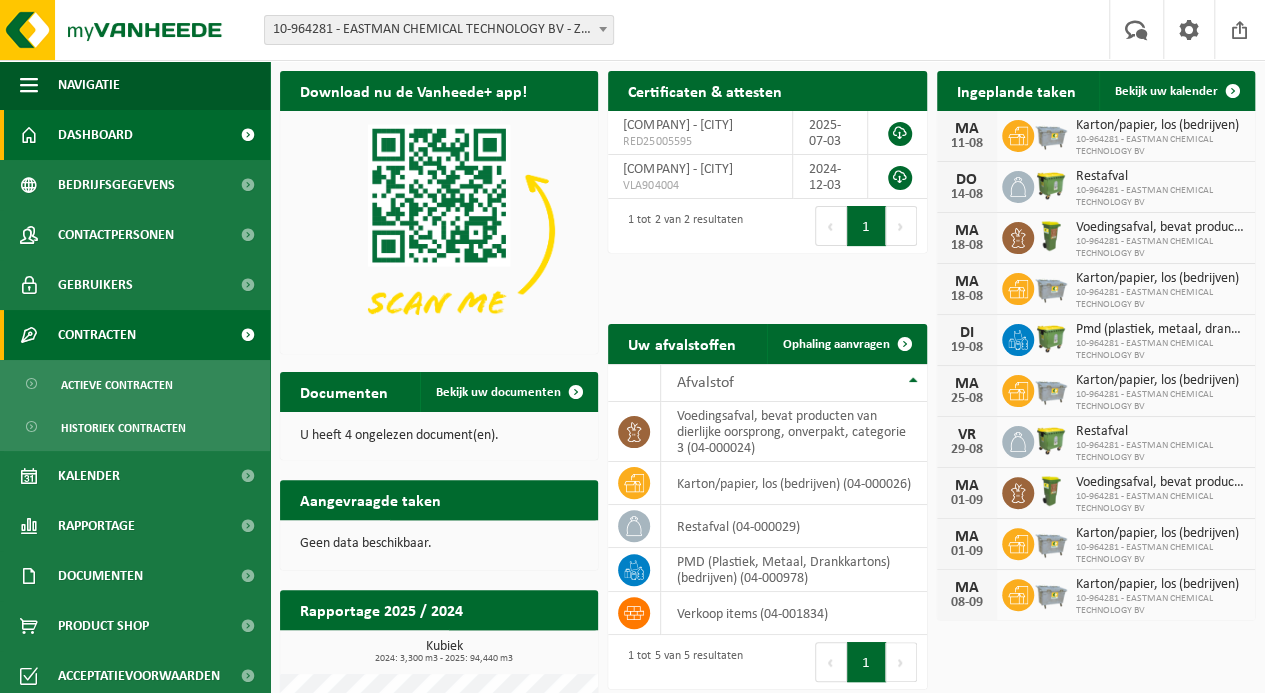 click on "Contracten" at bounding box center (97, 335) 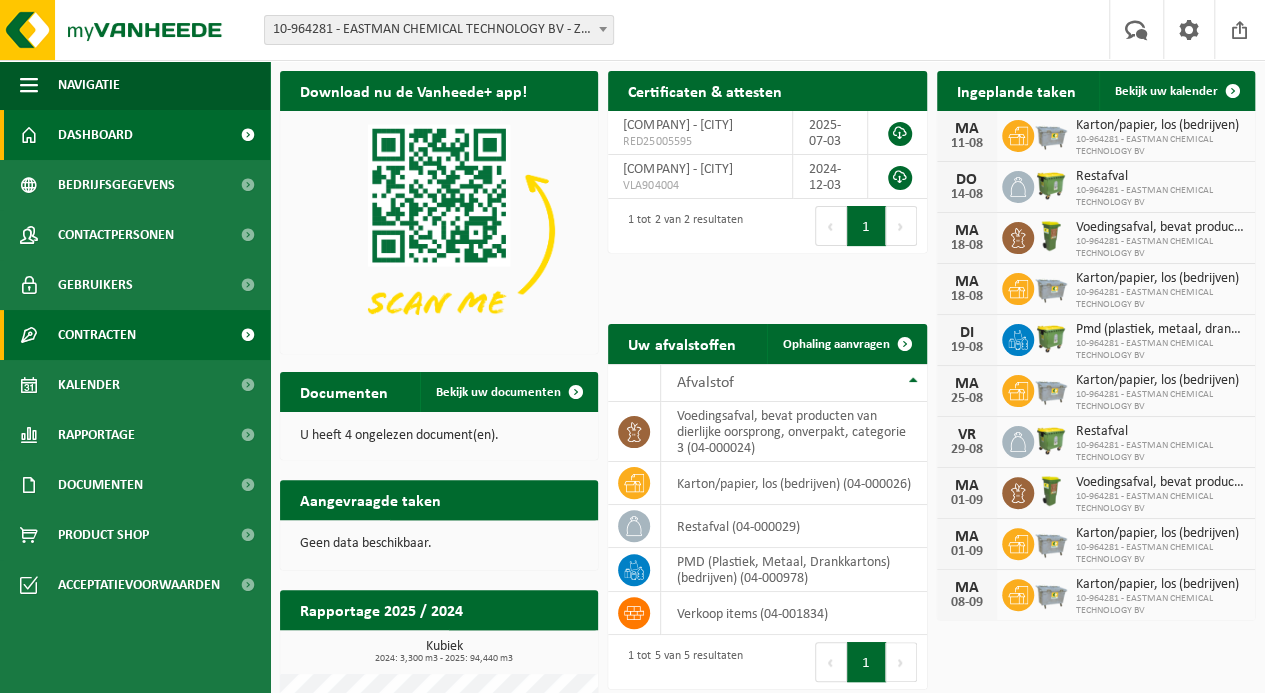 click at bounding box center [247, 335] 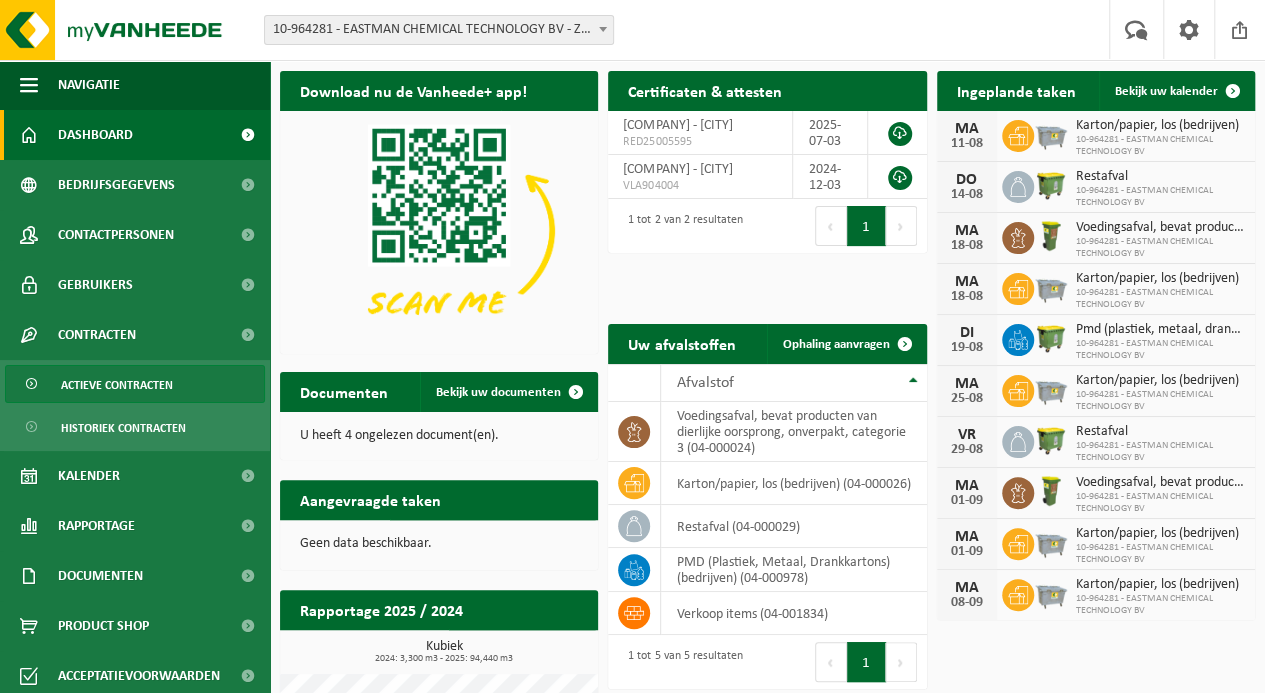 click on "Actieve contracten" at bounding box center [117, 385] 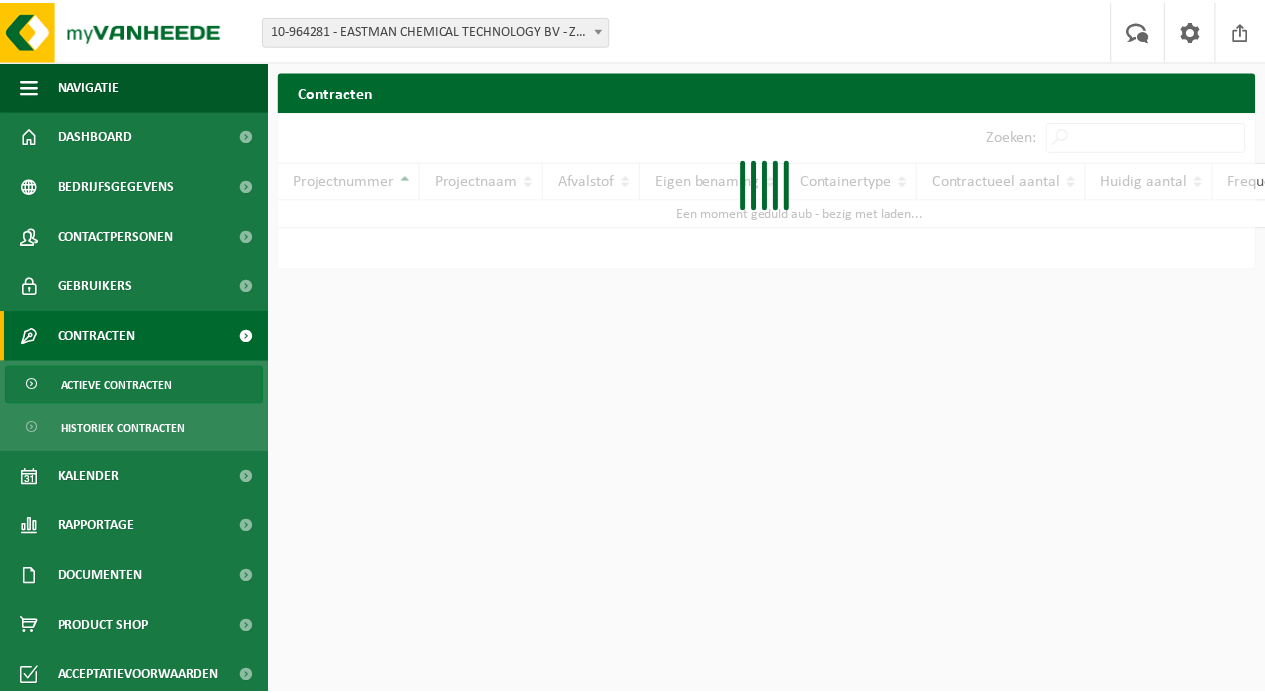 scroll, scrollTop: 0, scrollLeft: 0, axis: both 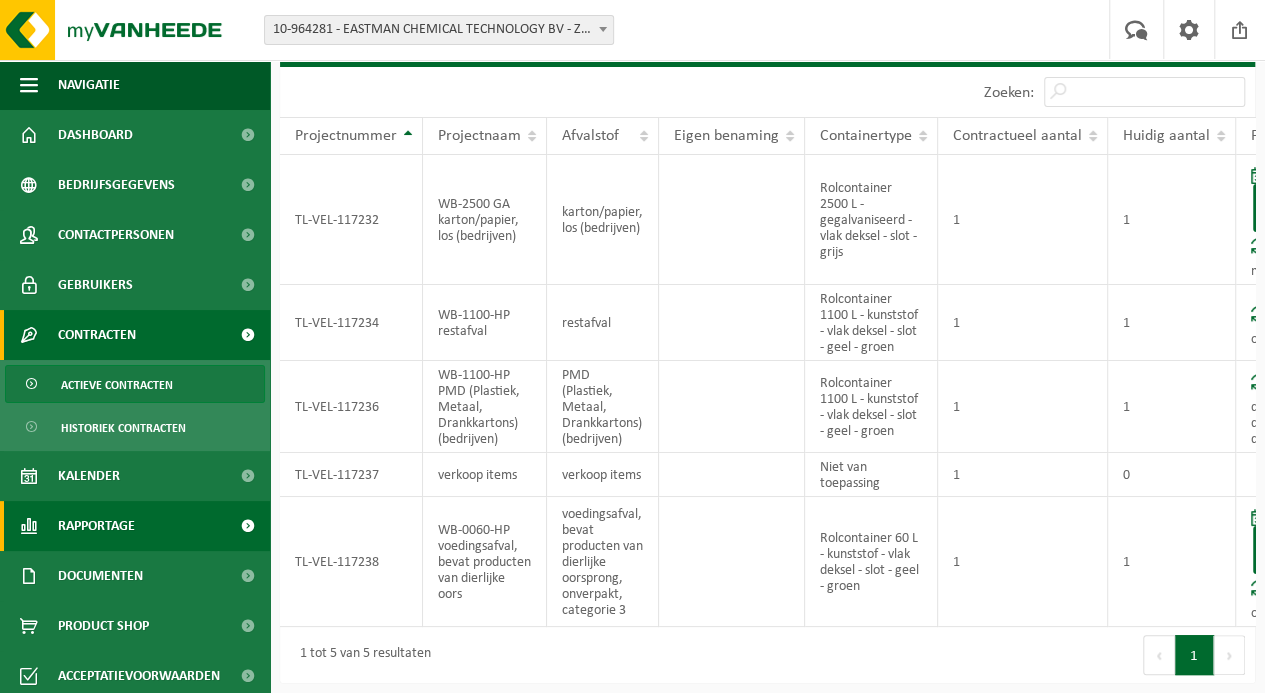 click on "Rapportage" at bounding box center [96, 526] 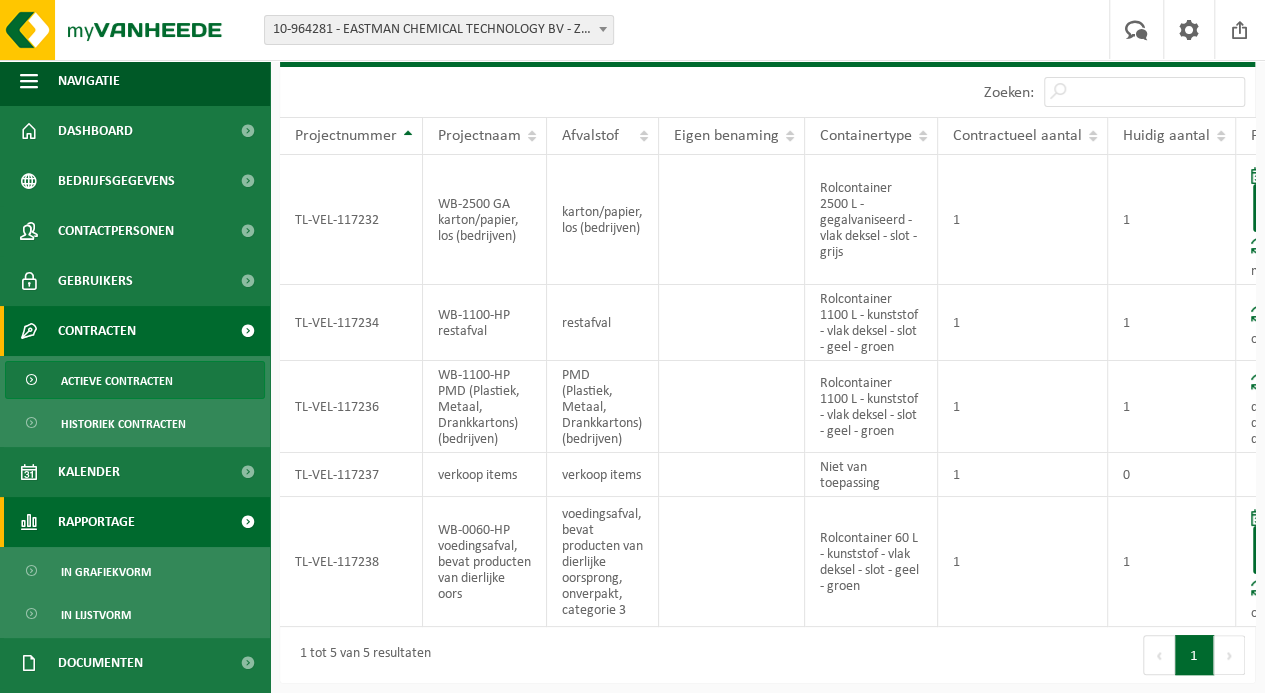 scroll, scrollTop: 0, scrollLeft: 0, axis: both 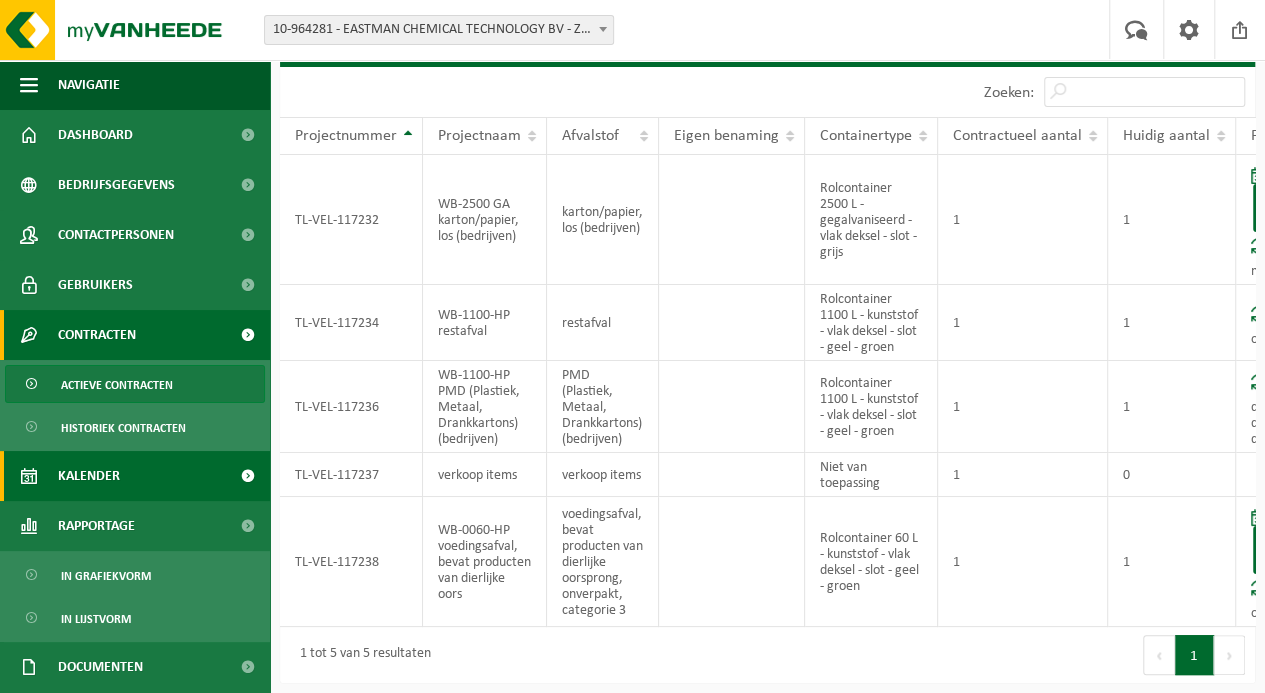 click on "Kalender" at bounding box center (89, 476) 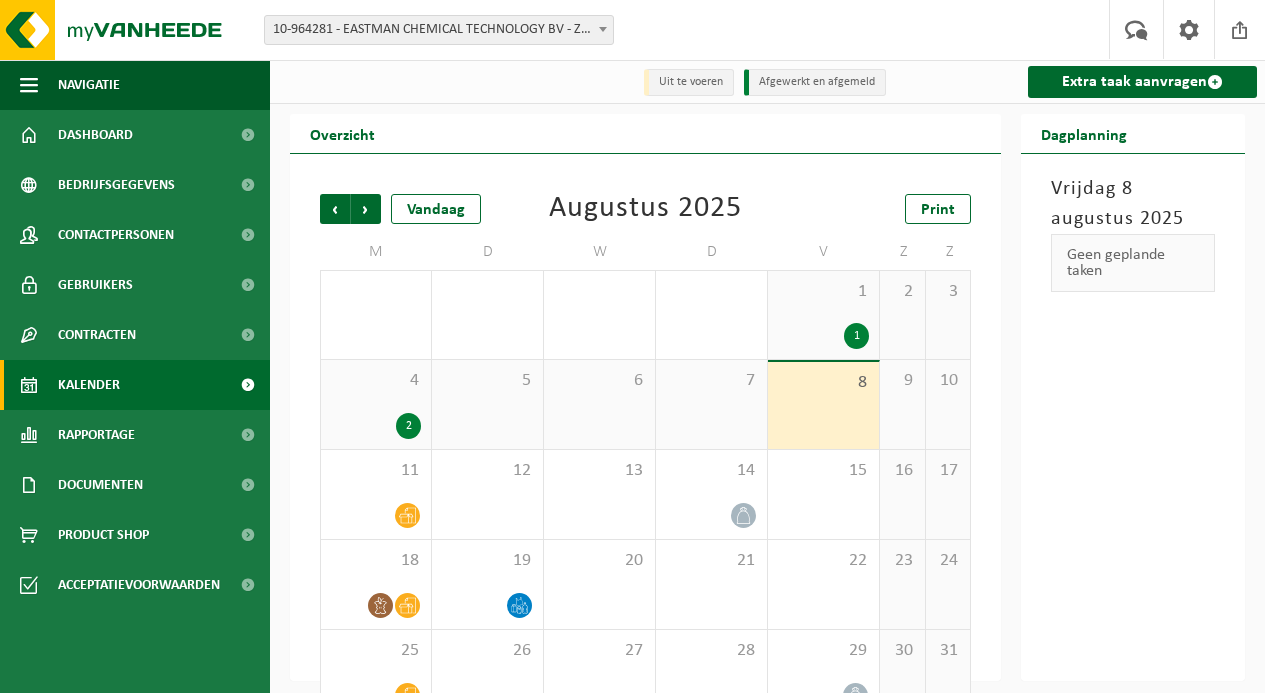 scroll, scrollTop: 0, scrollLeft: 0, axis: both 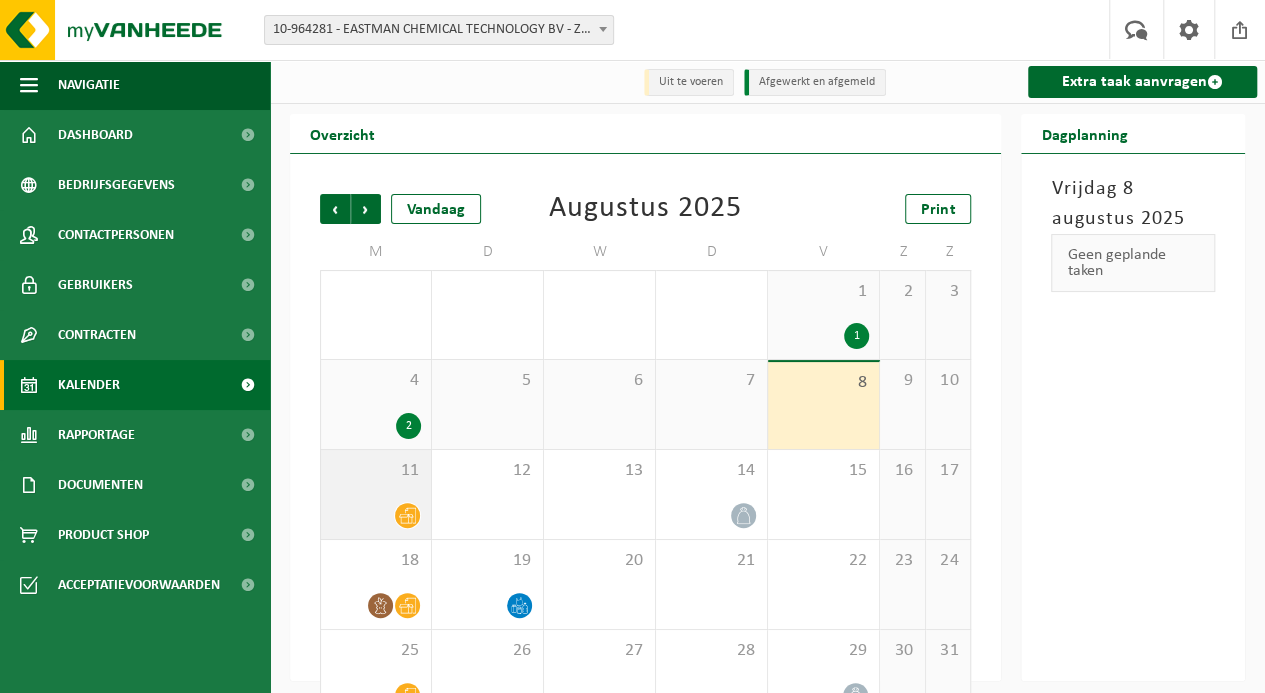 click 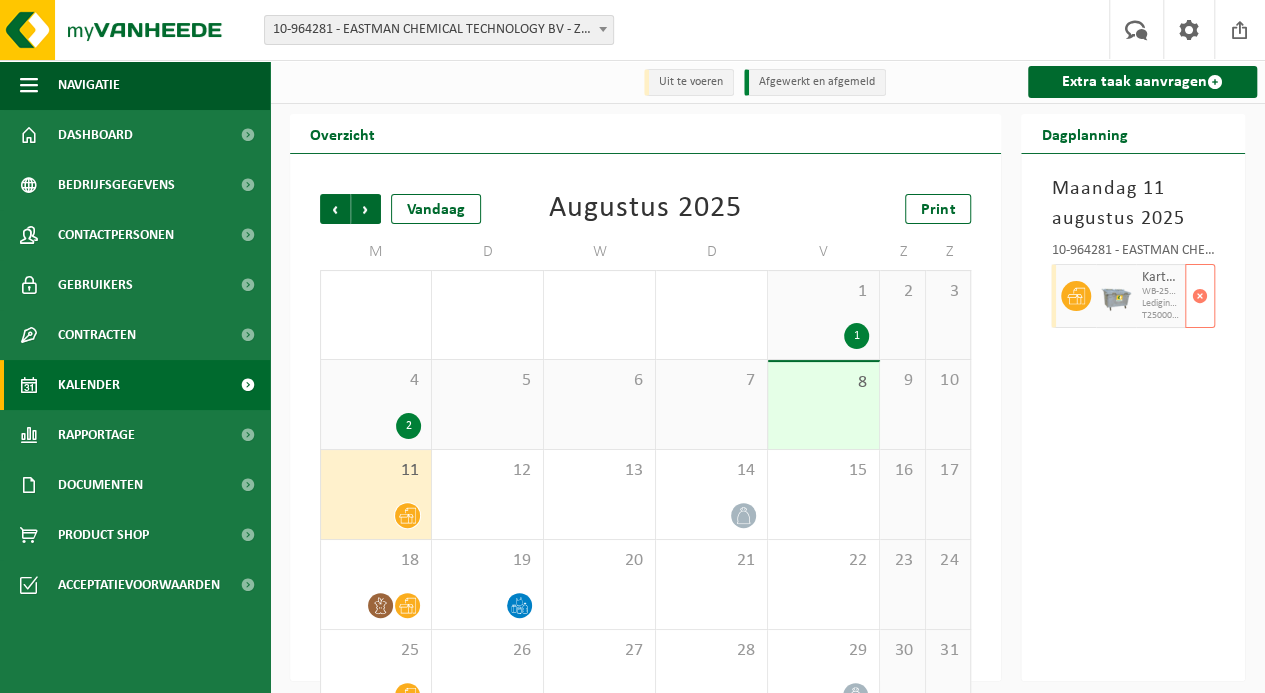 click 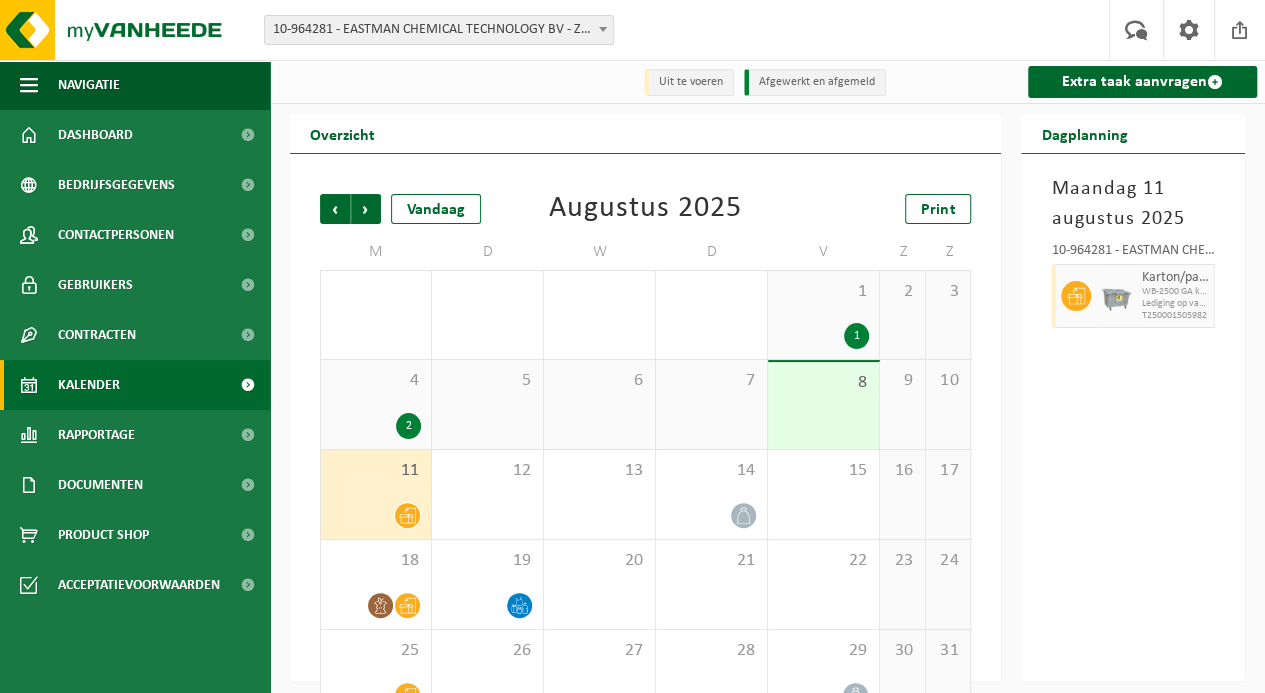 click on "Uit te voeren" at bounding box center [689, 82] 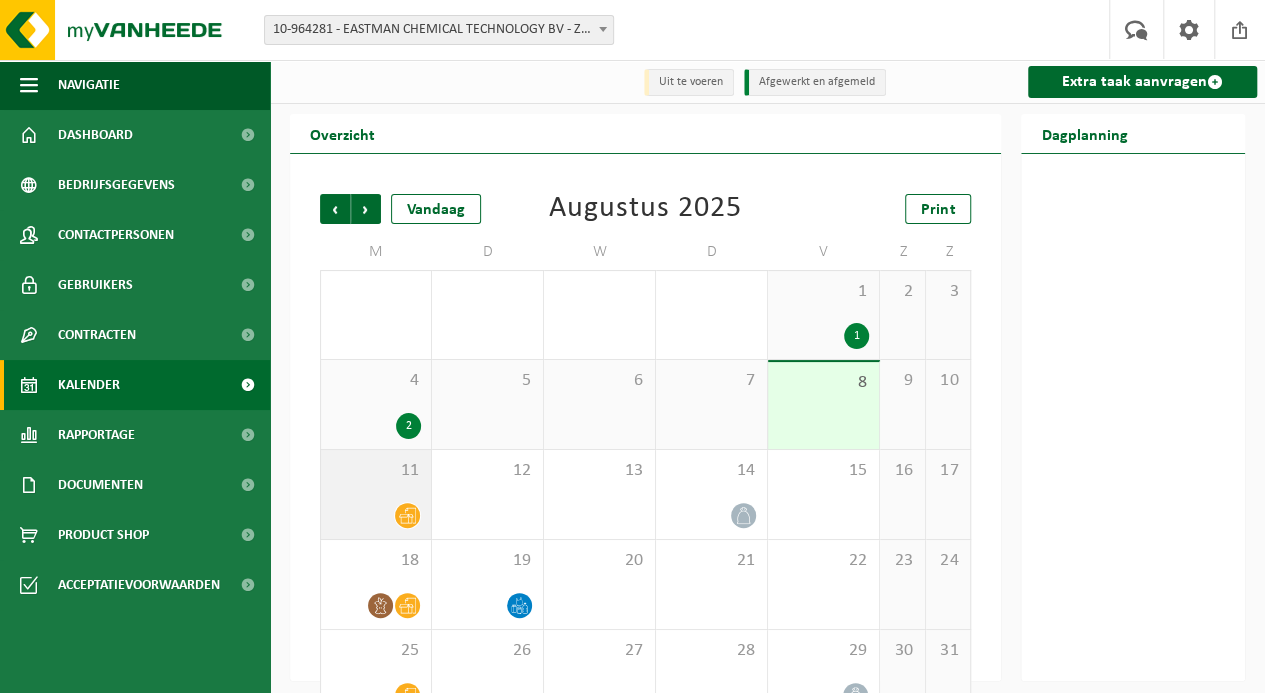 click 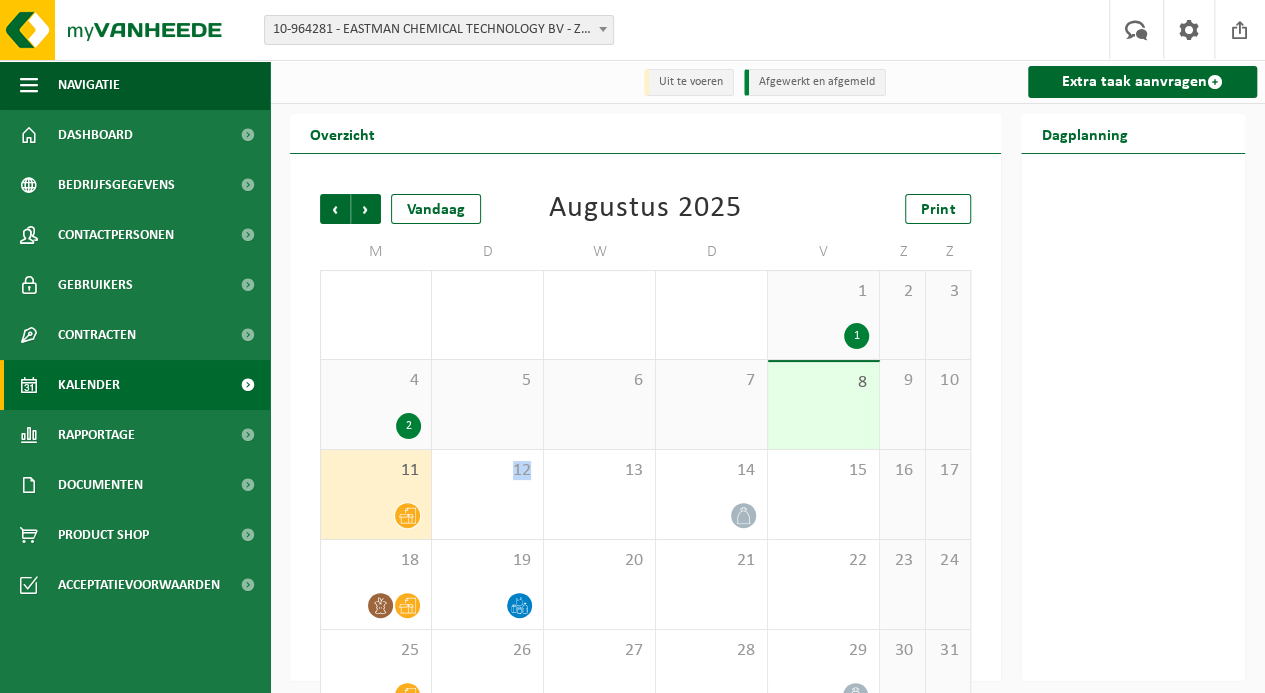 click 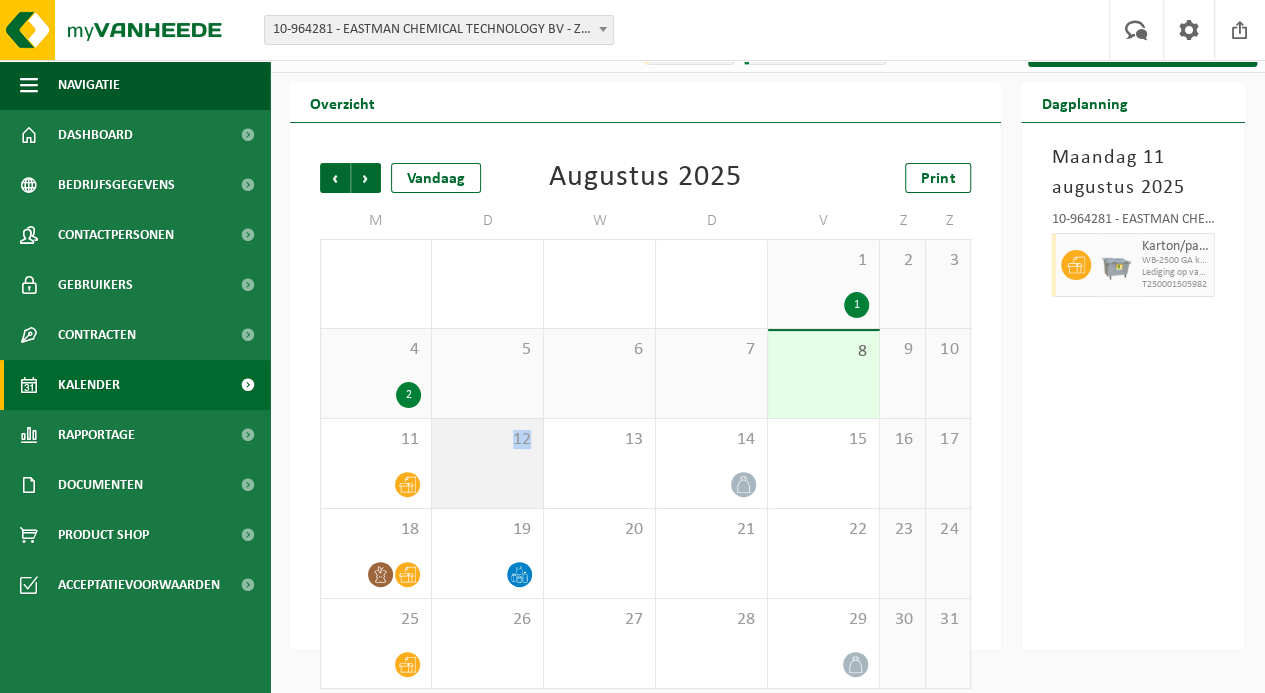 scroll, scrollTop: 48, scrollLeft: 0, axis: vertical 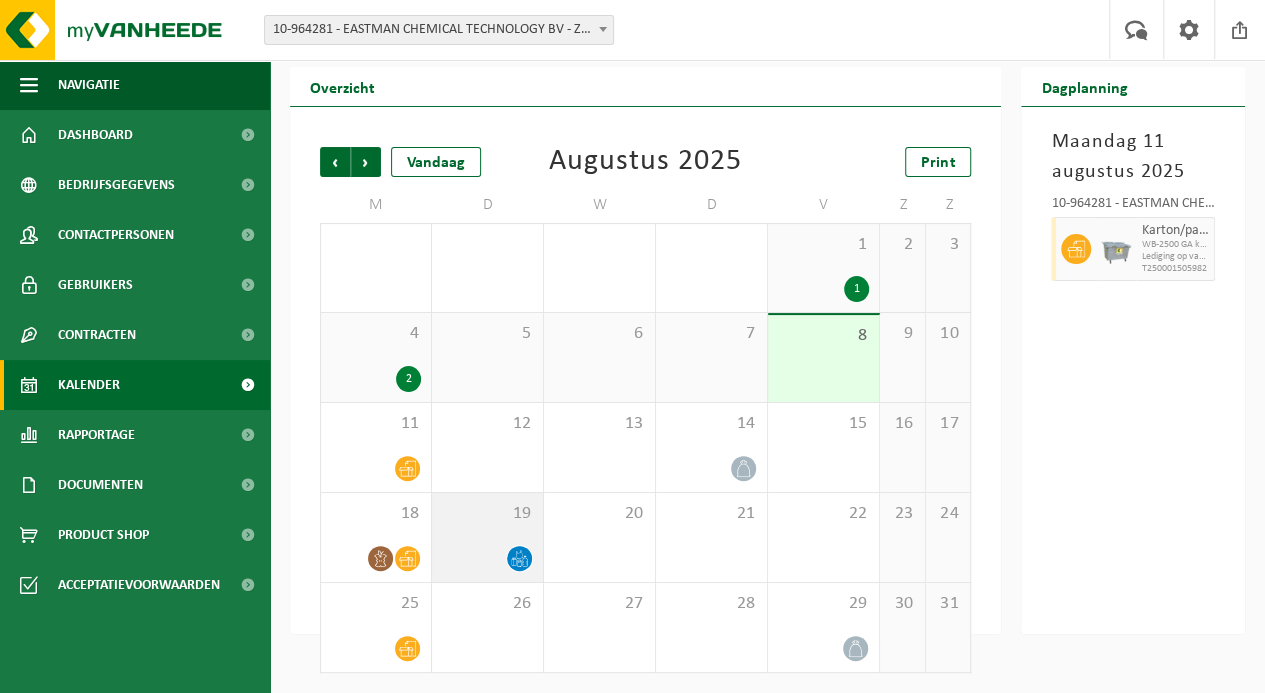 click 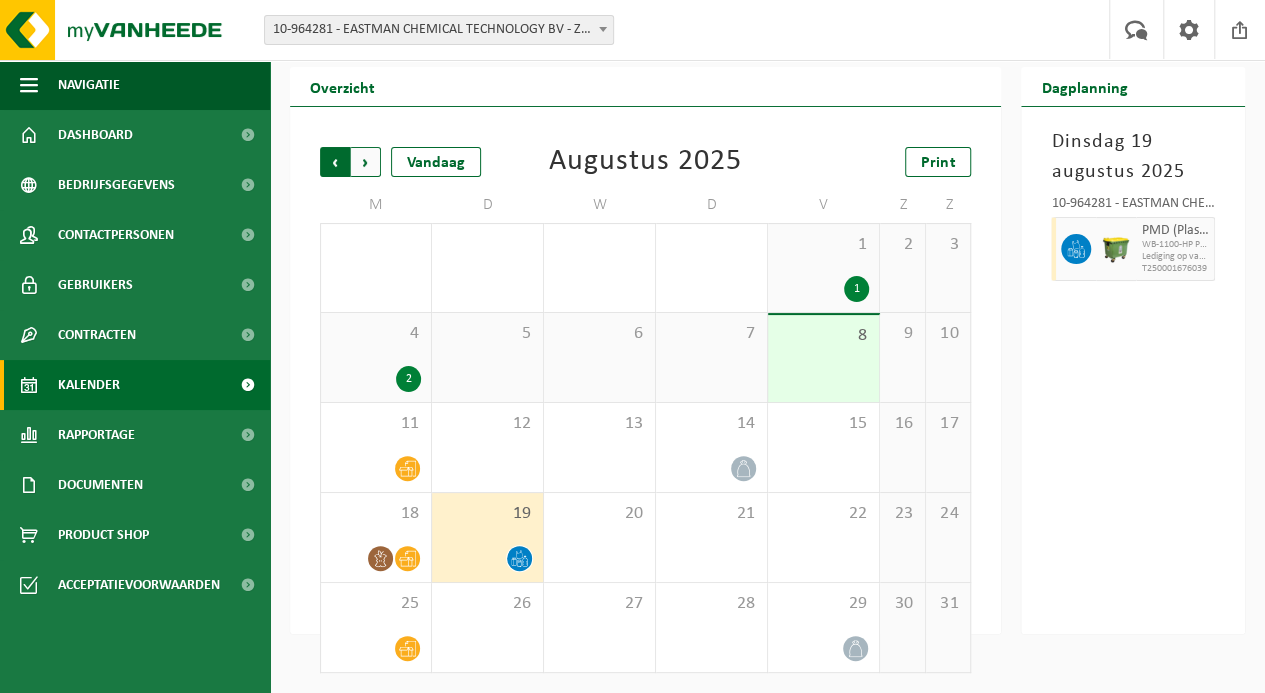 click on "Volgende" at bounding box center [366, 162] 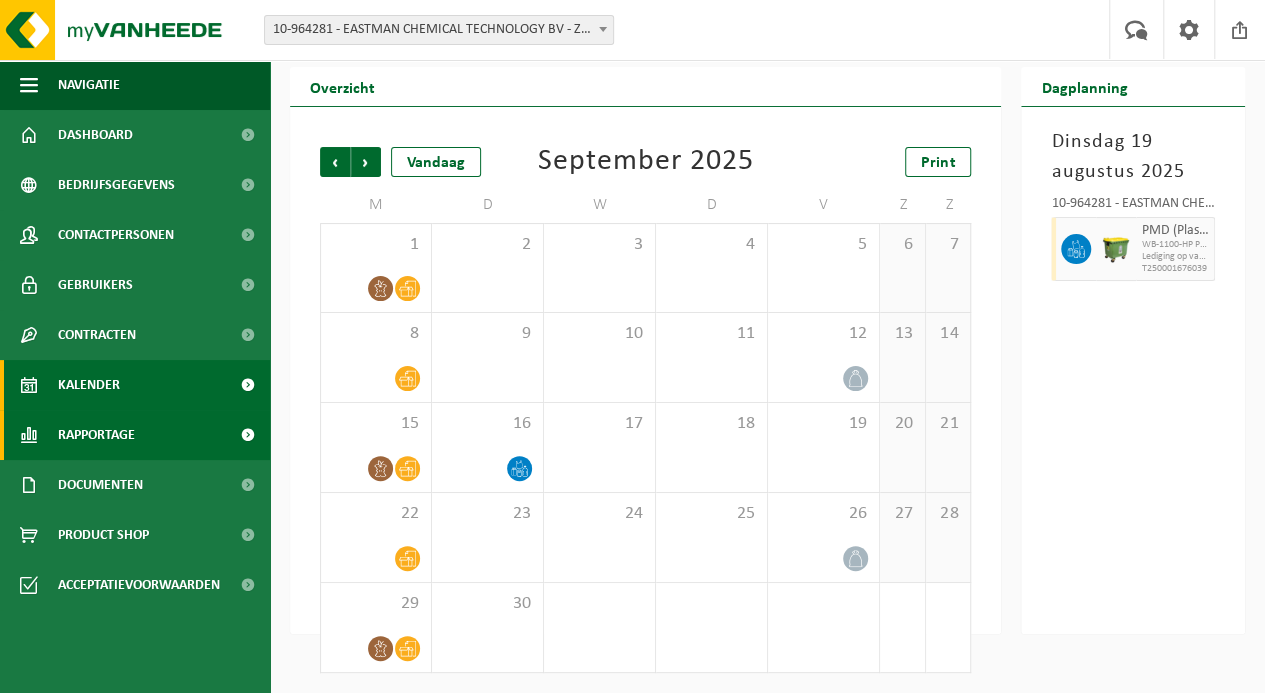 drag, startPoint x: 121, startPoint y: 540, endPoint x: 208, endPoint y: 416, distance: 151.47607 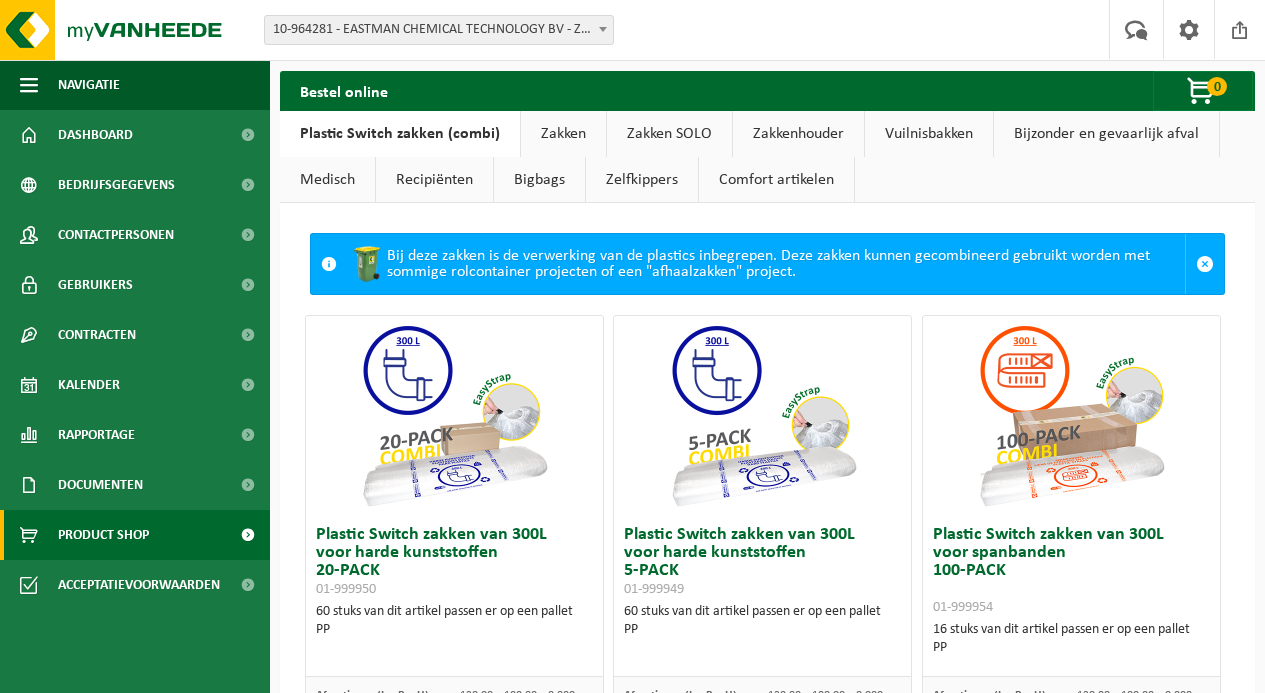 scroll, scrollTop: 0, scrollLeft: 0, axis: both 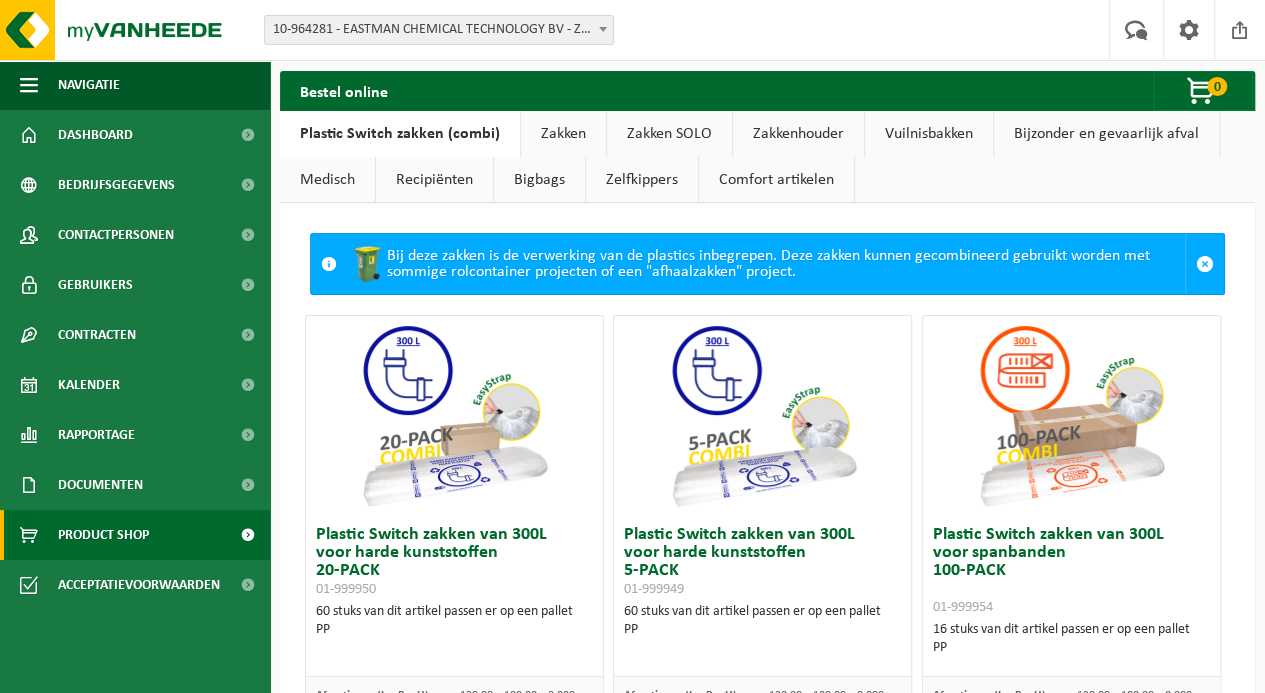 click on "Plastic Switch zakken (combi)" at bounding box center [400, 134] 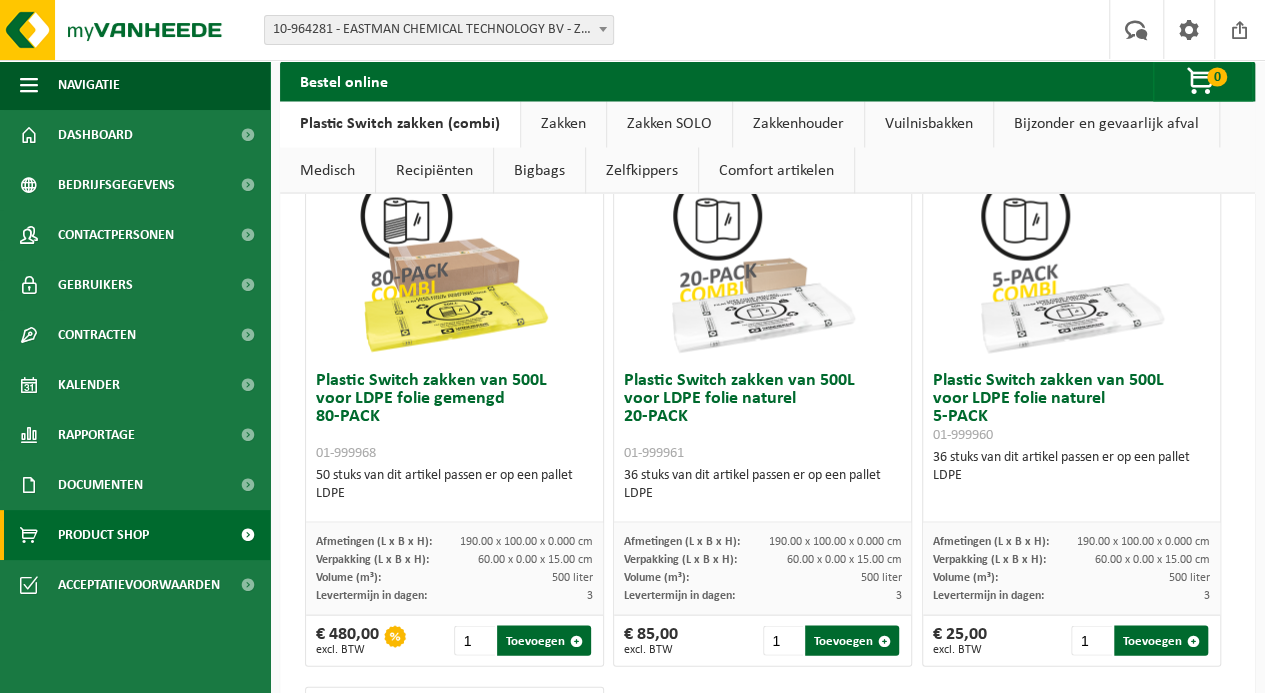 scroll, scrollTop: 1666, scrollLeft: 0, axis: vertical 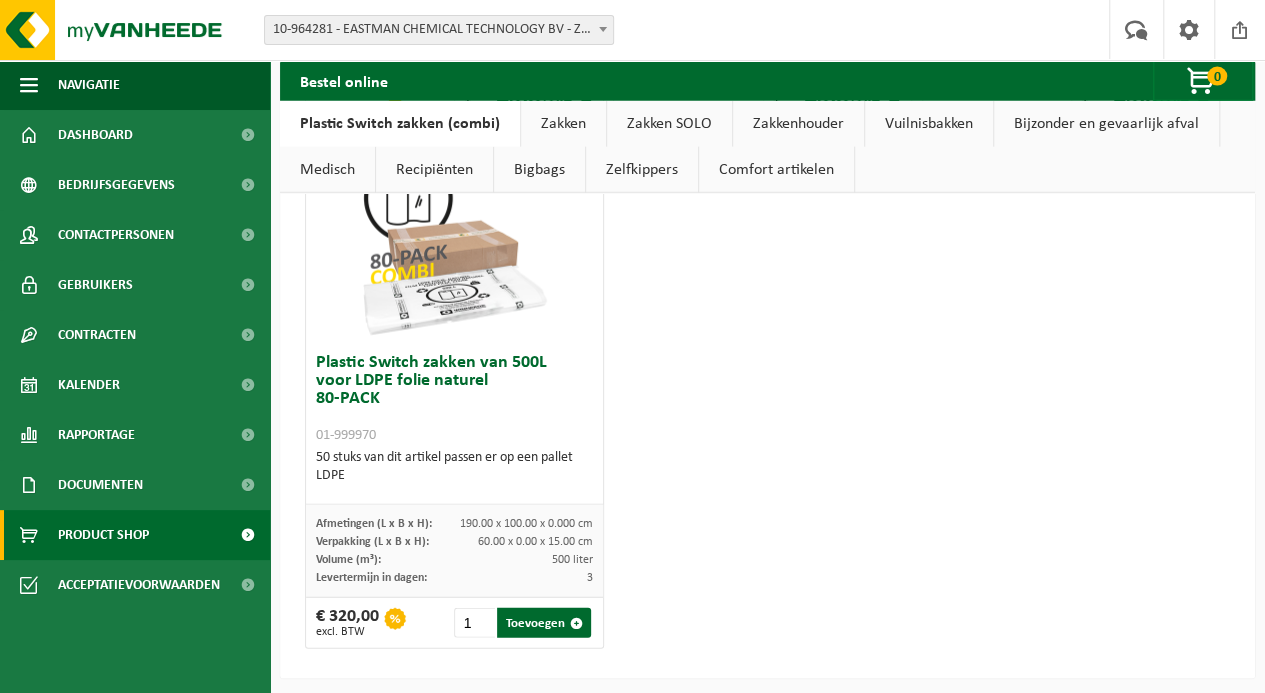 click on "Zakkenhouder" at bounding box center (798, 124) 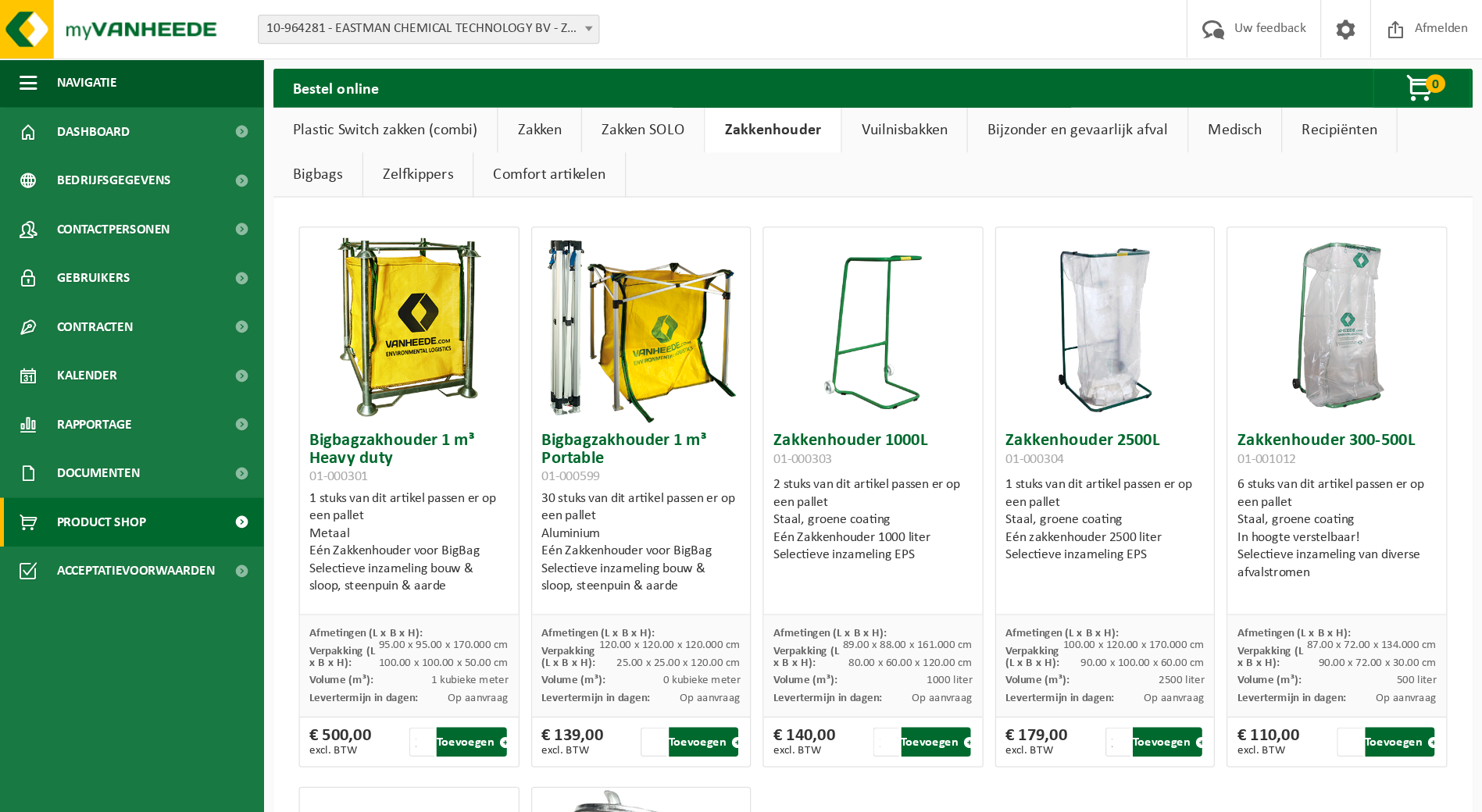 scroll, scrollTop: 0, scrollLeft: 0, axis: both 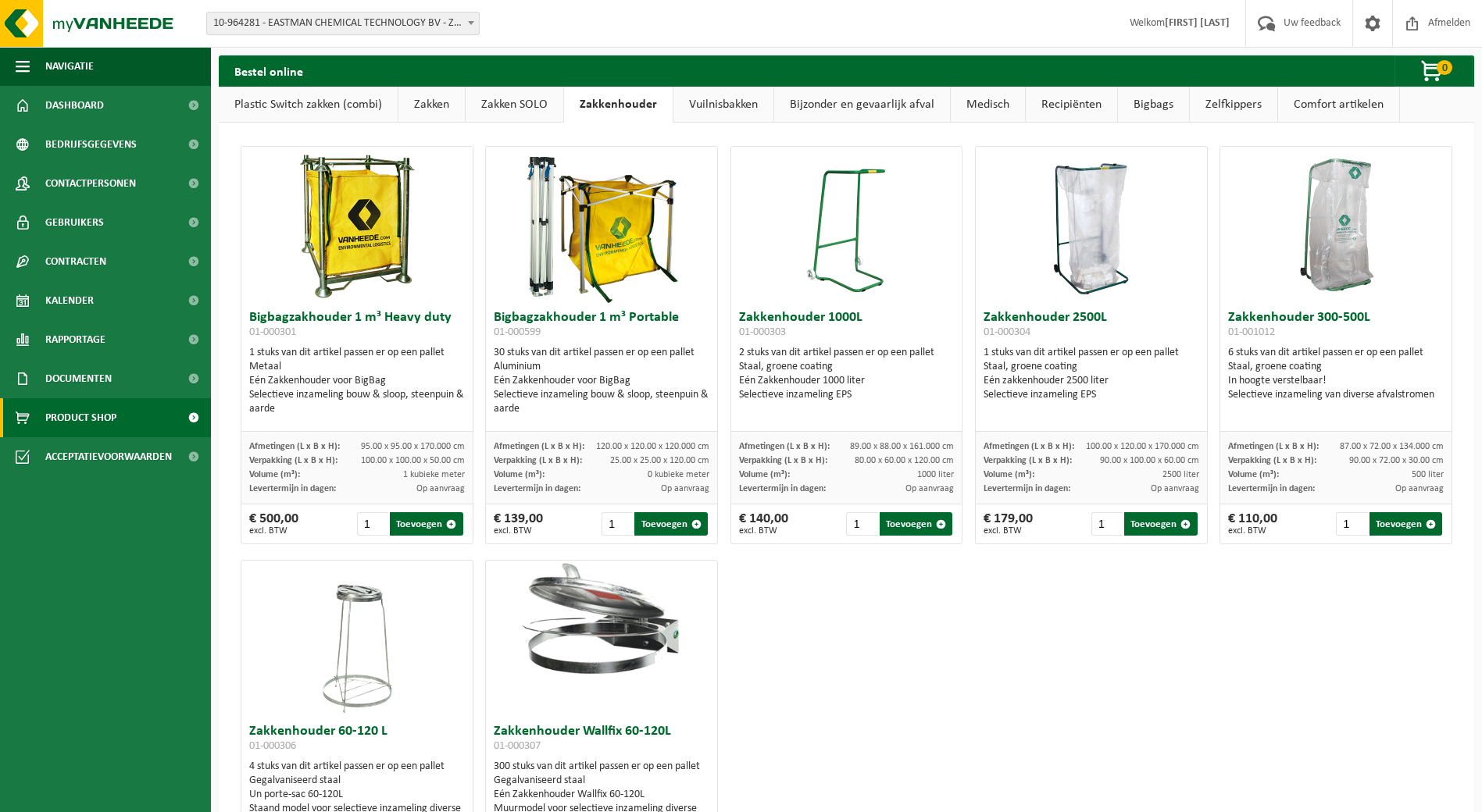 click on "Plastic Switch zakken (combi)" at bounding box center (308, 105) 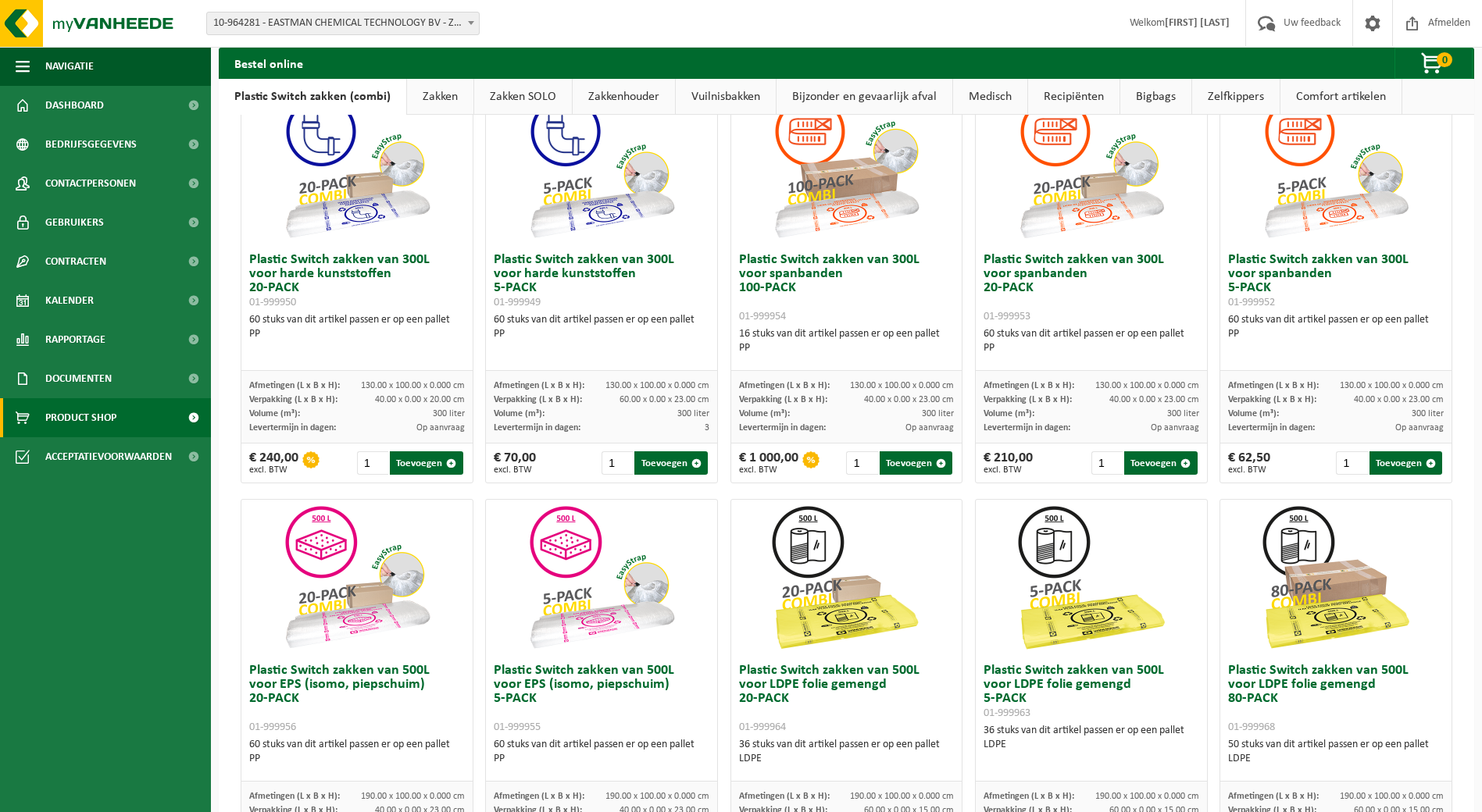 scroll, scrollTop: 156, scrollLeft: 0, axis: vertical 